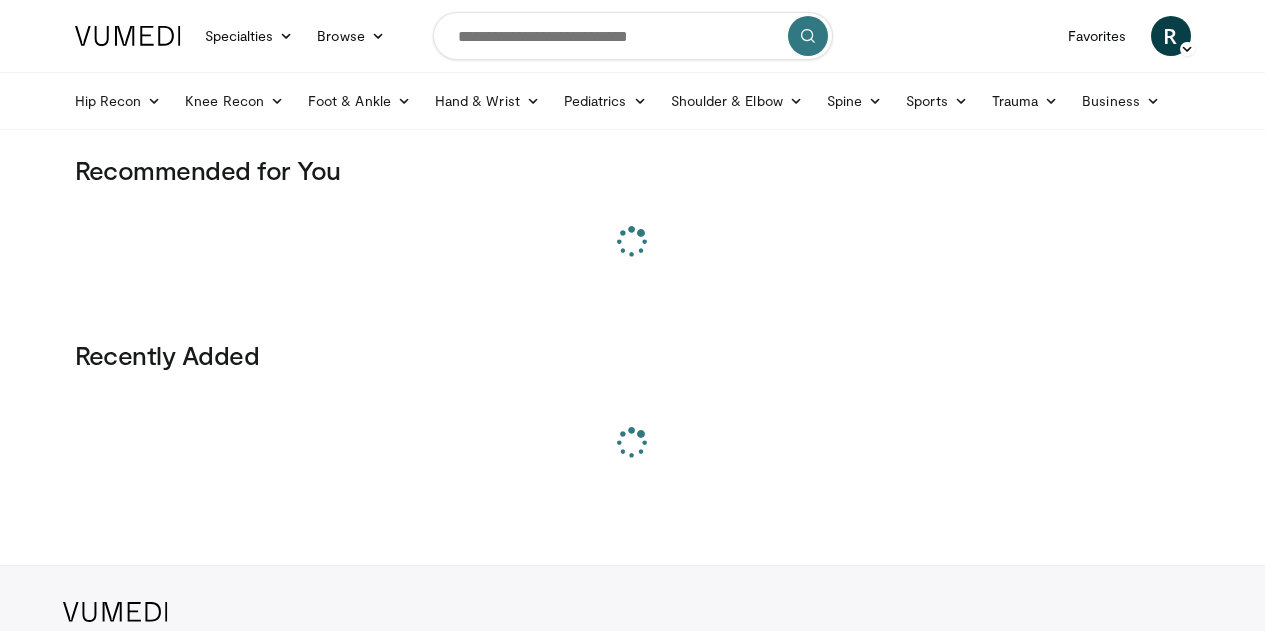 scroll, scrollTop: 0, scrollLeft: 0, axis: both 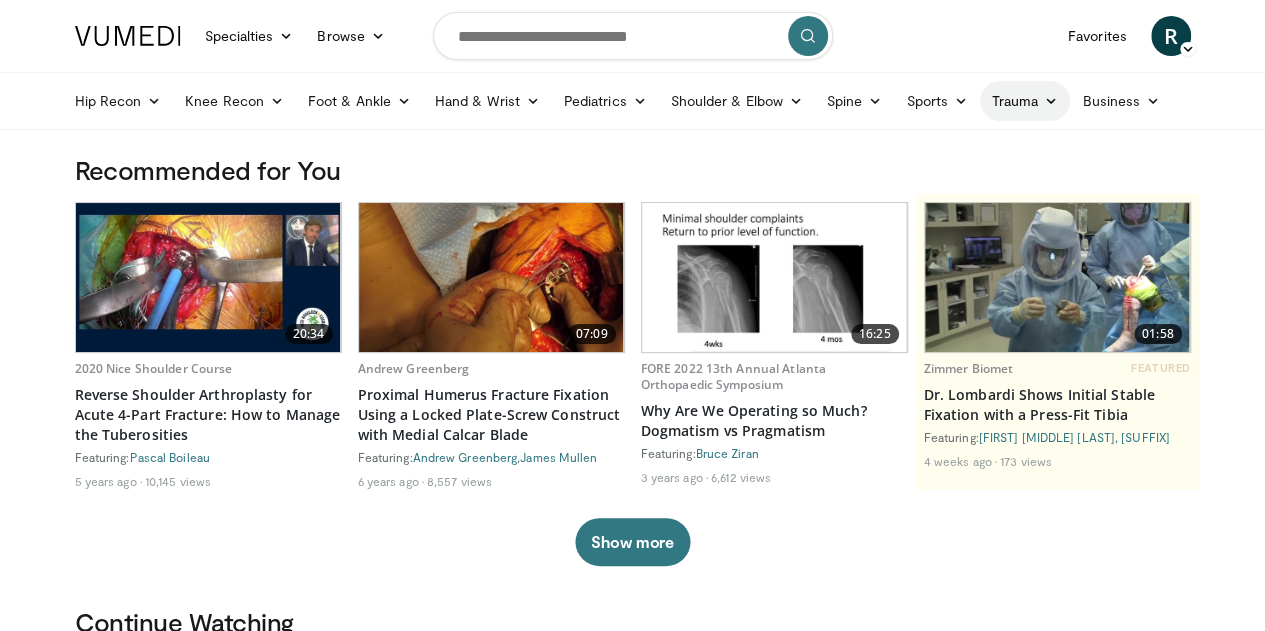 click on "Trauma" at bounding box center (1025, 101) 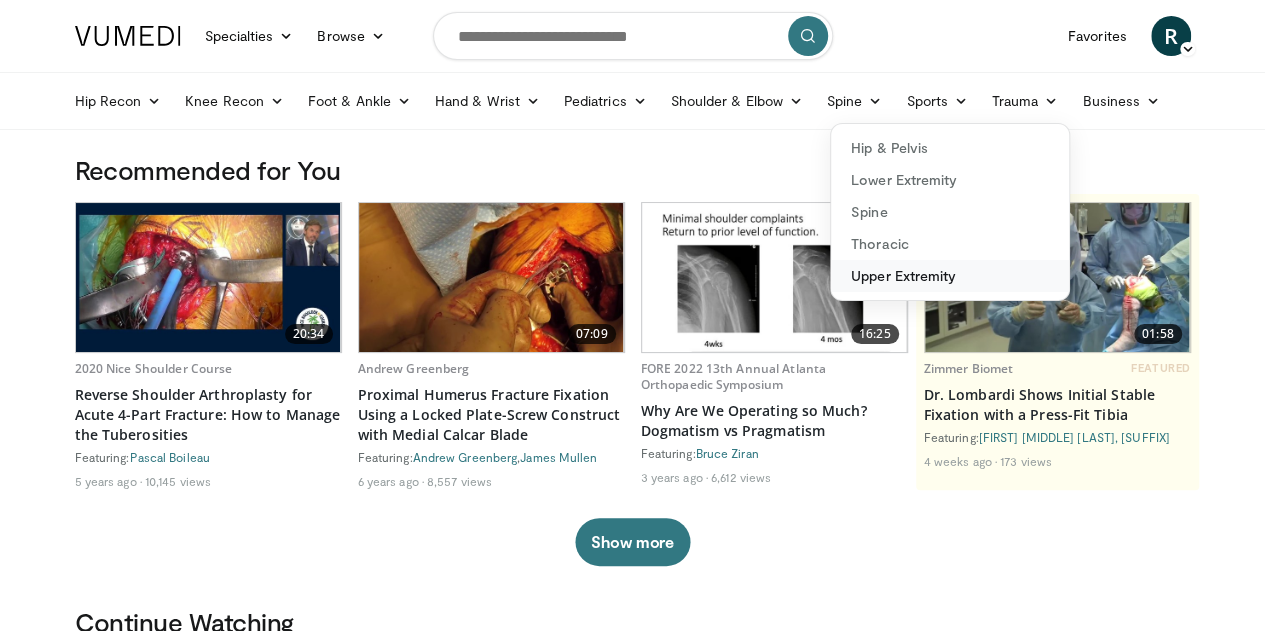 click on "Upper Extremity" at bounding box center (950, 276) 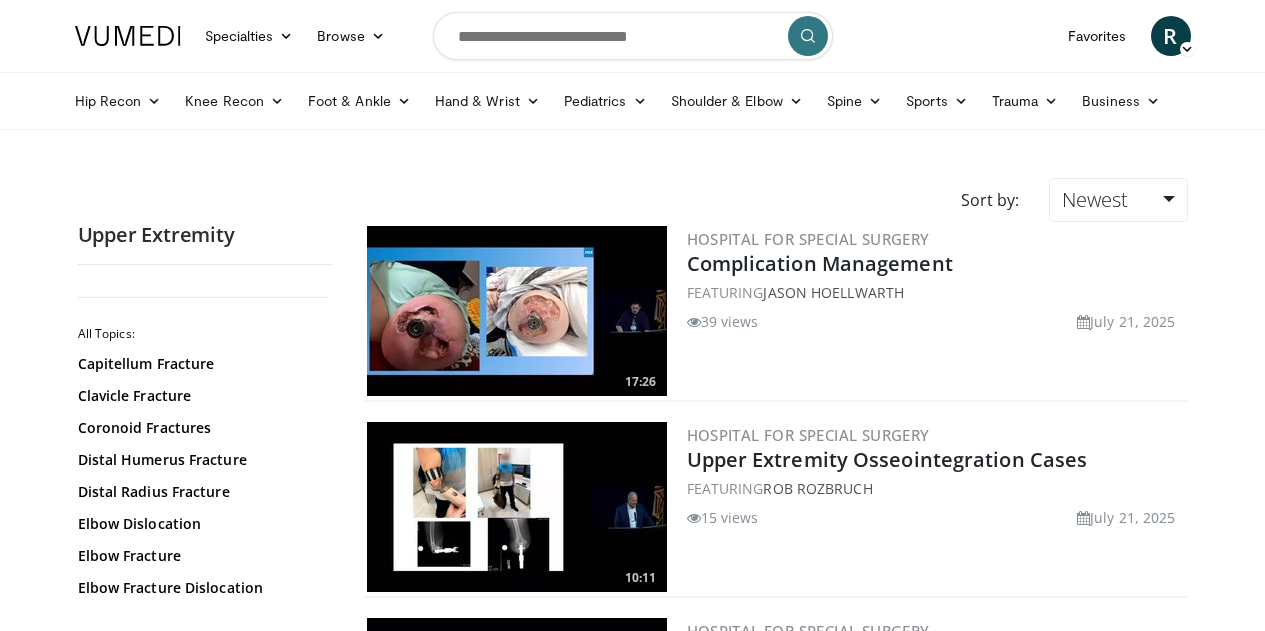 scroll, scrollTop: 0, scrollLeft: 0, axis: both 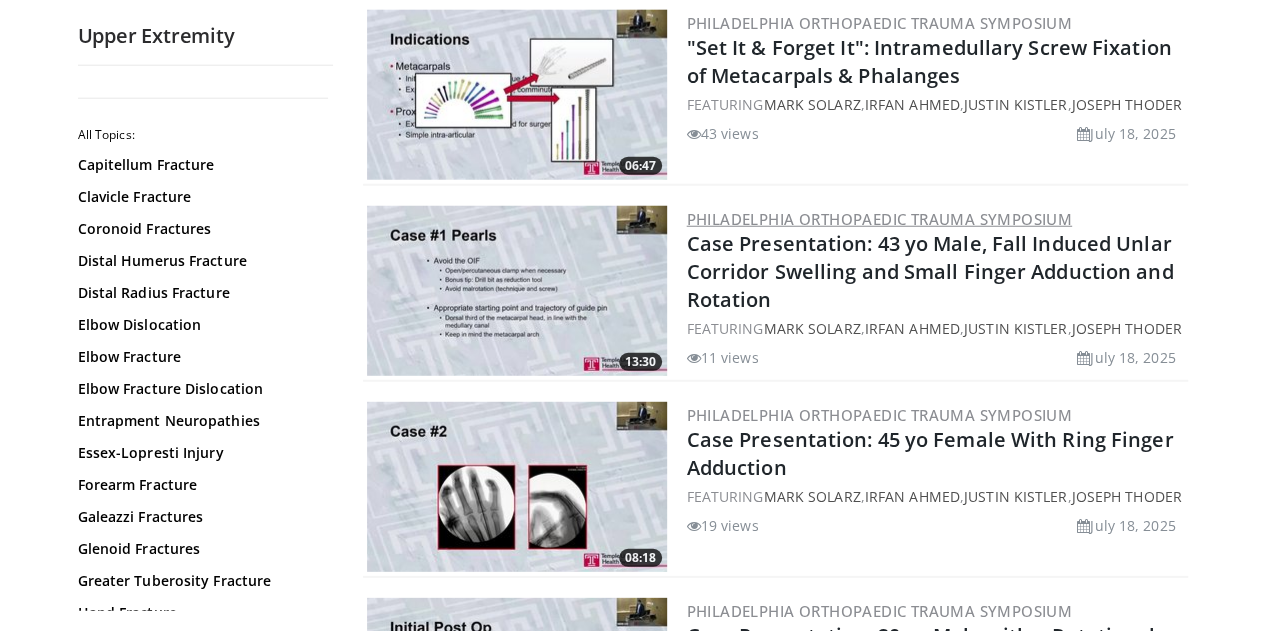 click on "Philadelphia Orthopaedic Trauma Symposium" at bounding box center (879, 219) 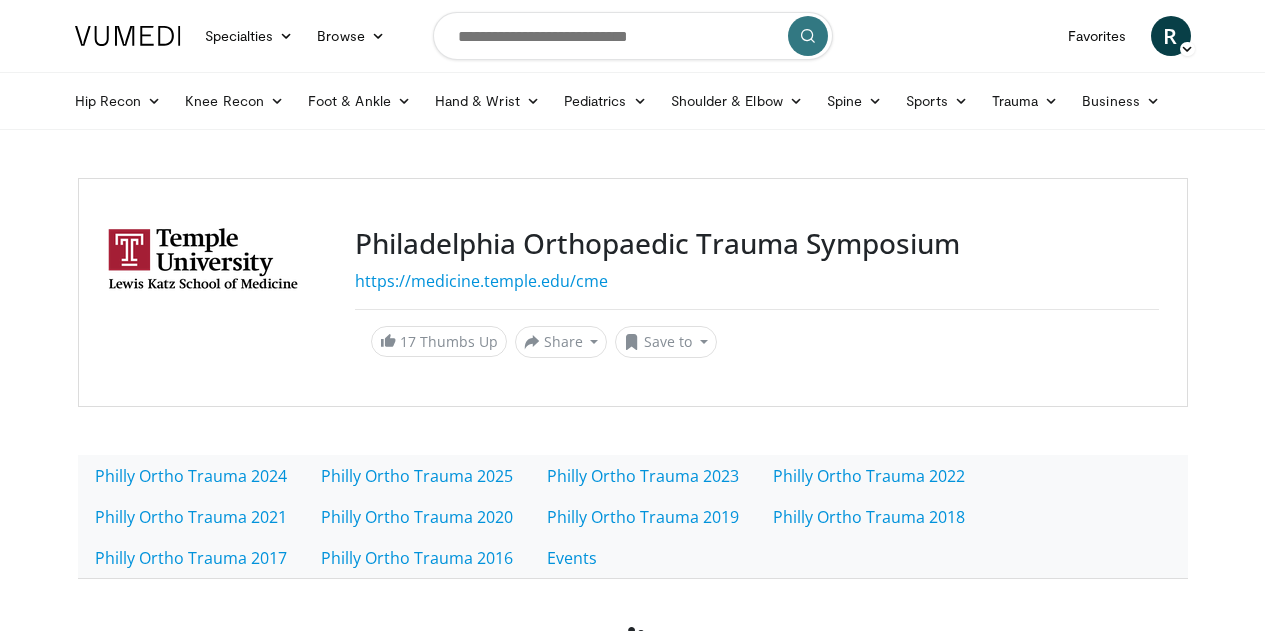 scroll, scrollTop: 0, scrollLeft: 0, axis: both 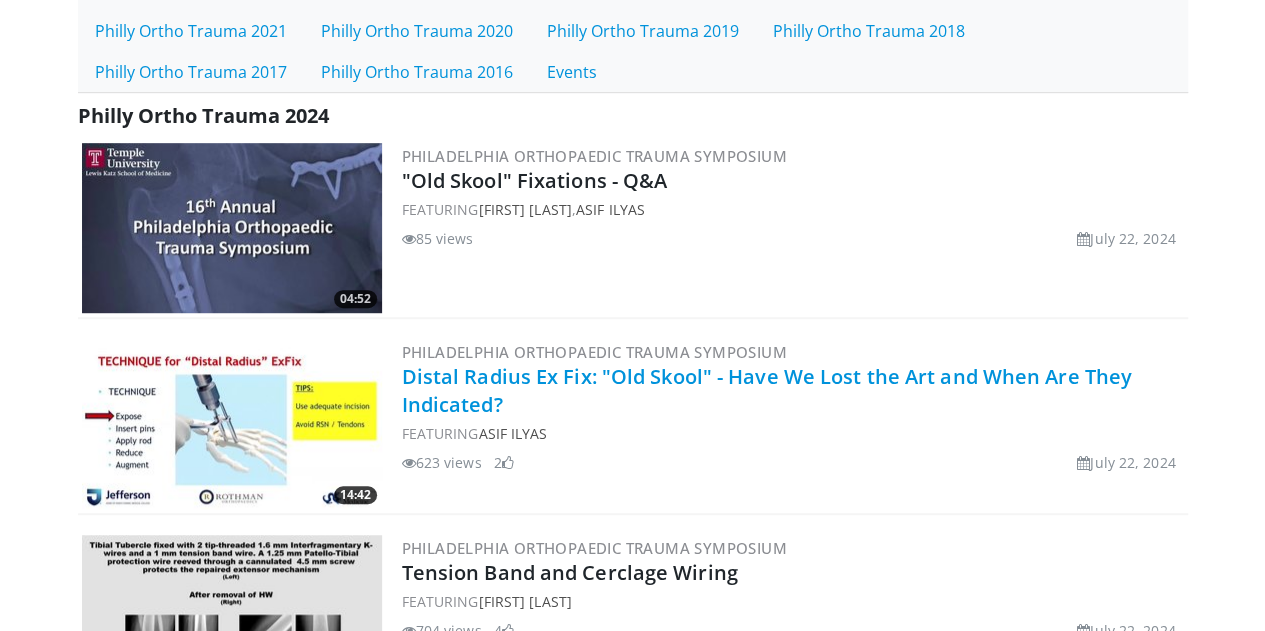 click on "Distal Radius Ex Fix: "Old Skool" - Have We Lost the Art and When Are They Indicated?" at bounding box center (767, 390) 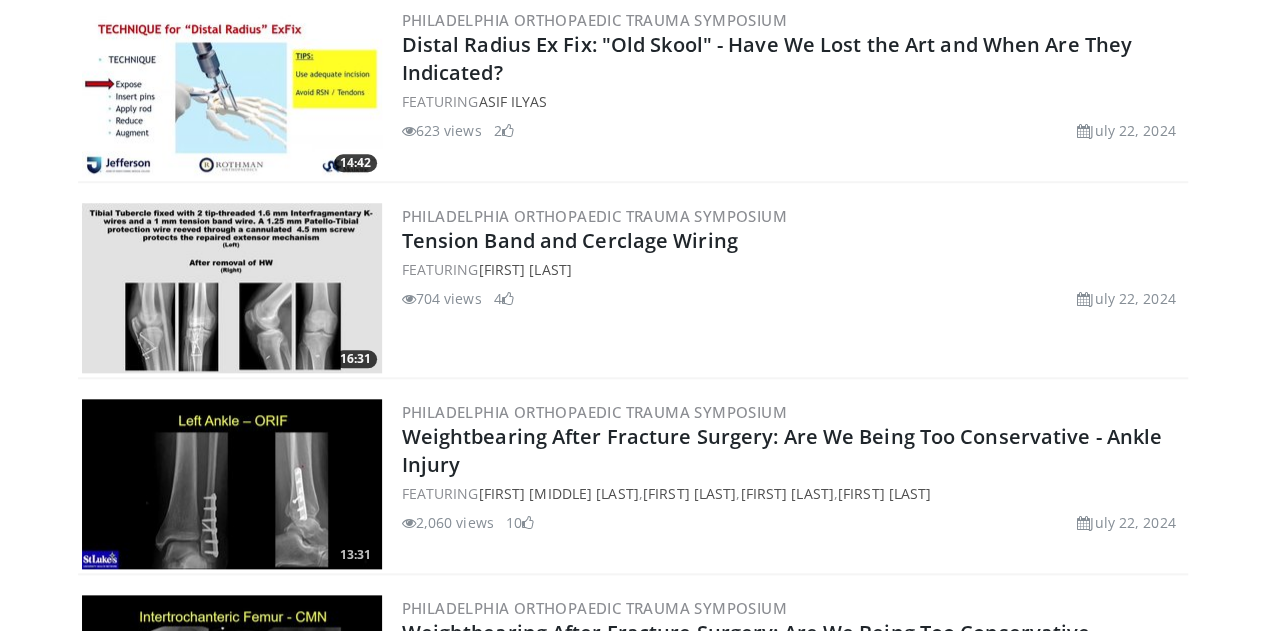 scroll, scrollTop: 852, scrollLeft: 0, axis: vertical 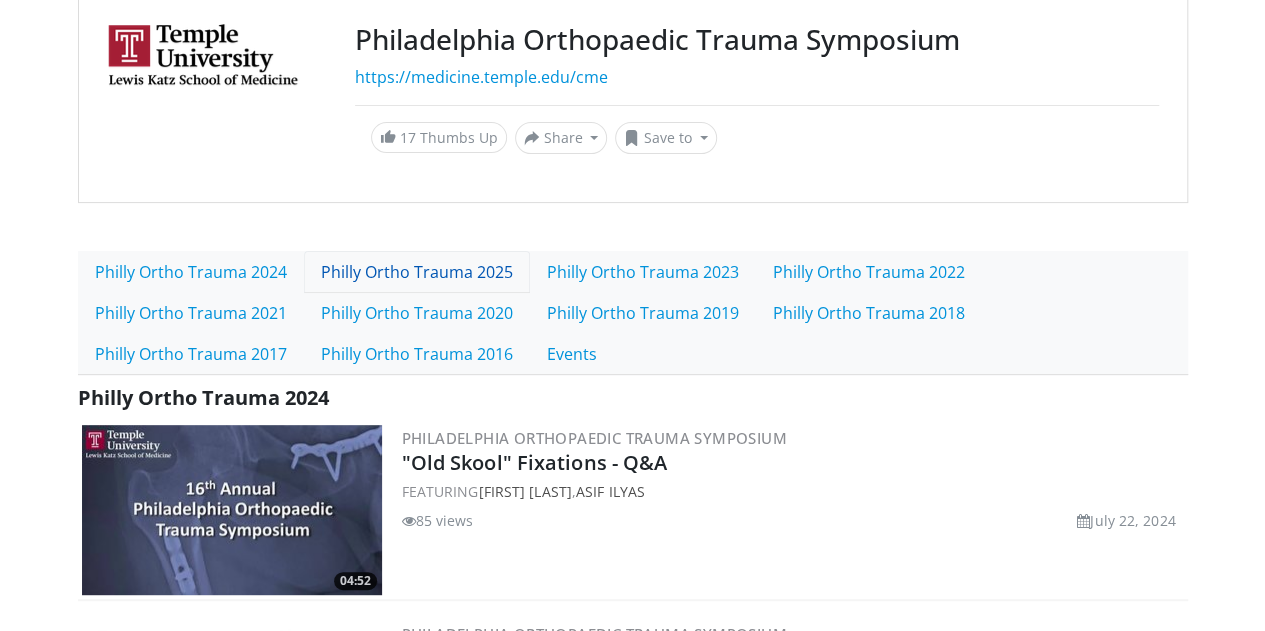 click on "Philly Ortho Trauma 2025" at bounding box center (417, 272) 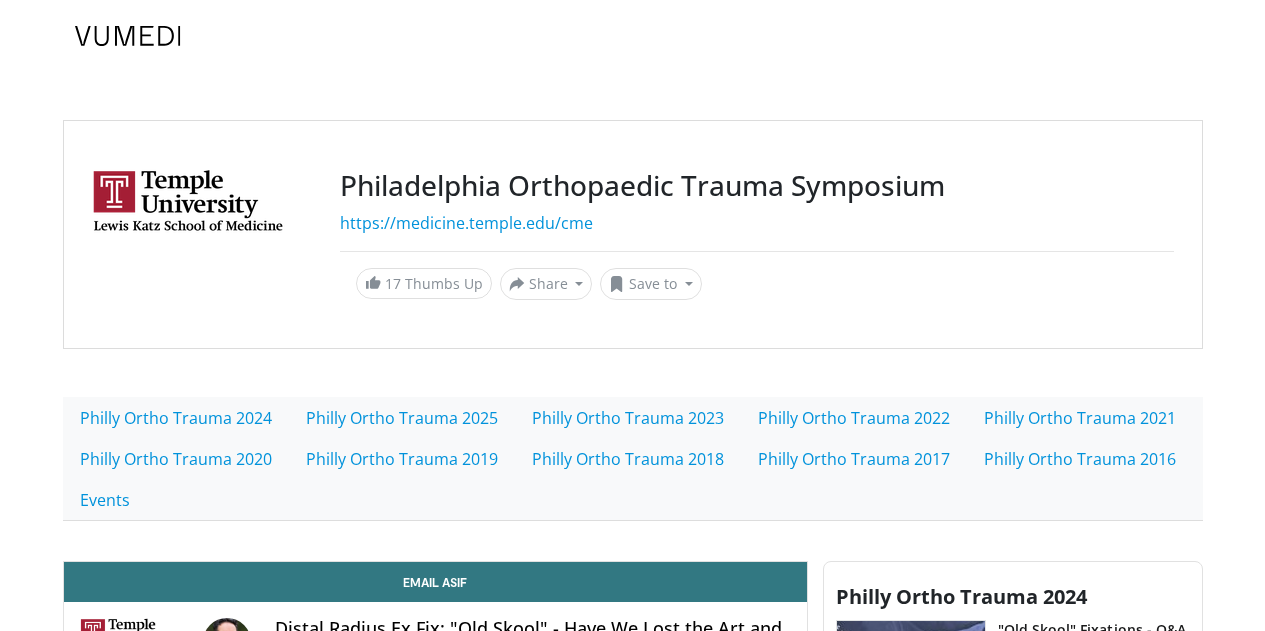 scroll, scrollTop: 0, scrollLeft: 0, axis: both 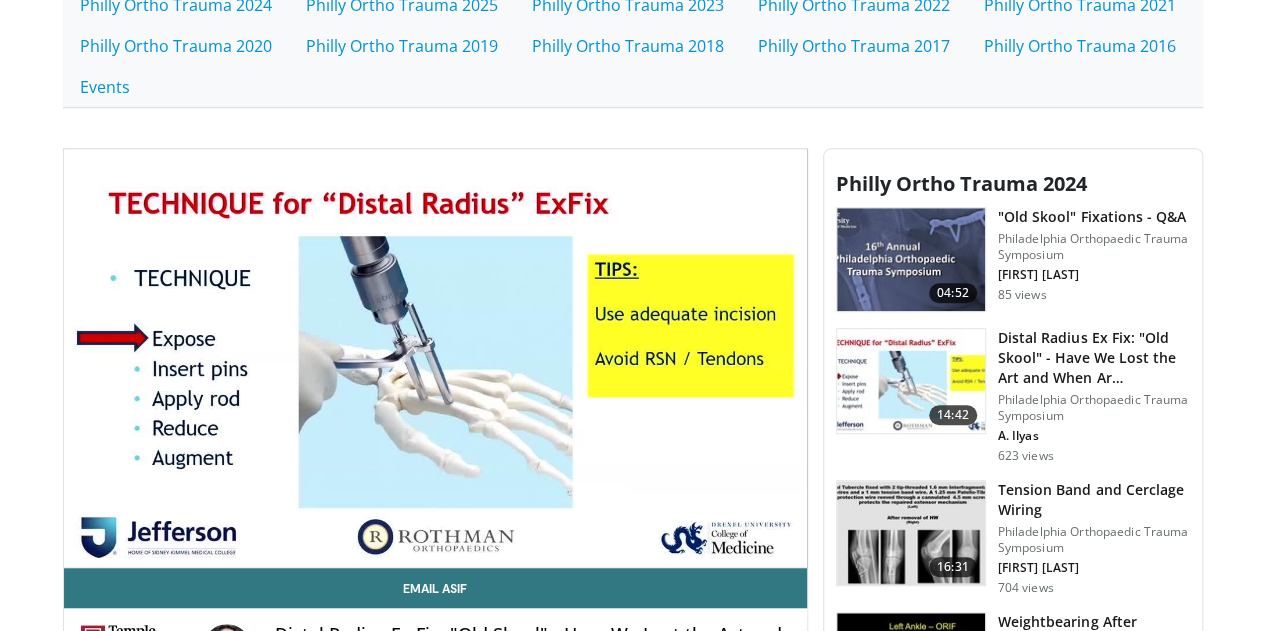 drag, startPoint x: 1279, startPoint y: 53, endPoint x: 1279, endPoint y: 111, distance: 58 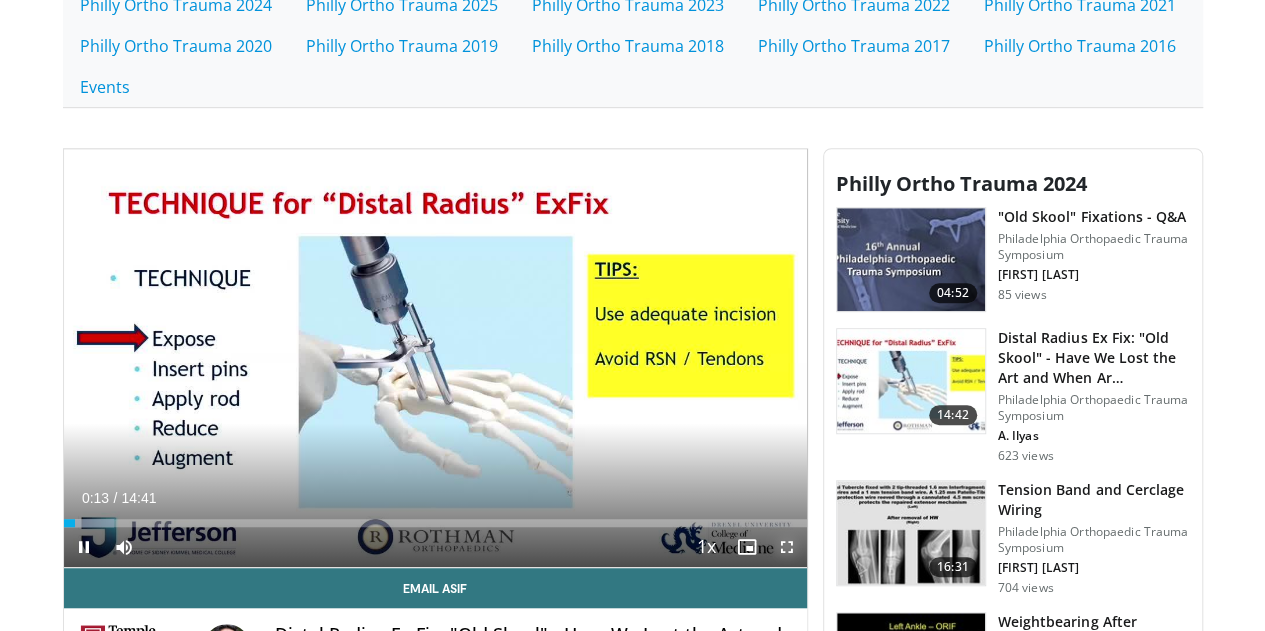 click at bounding box center (787, 547) 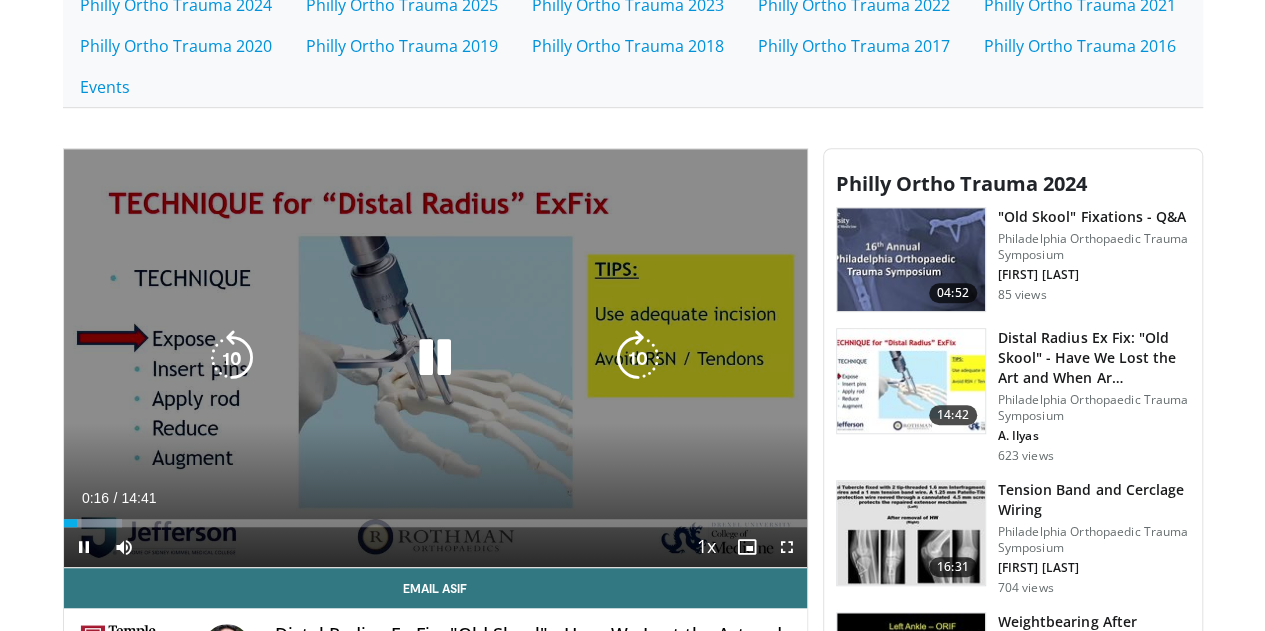 click at bounding box center (435, 358) 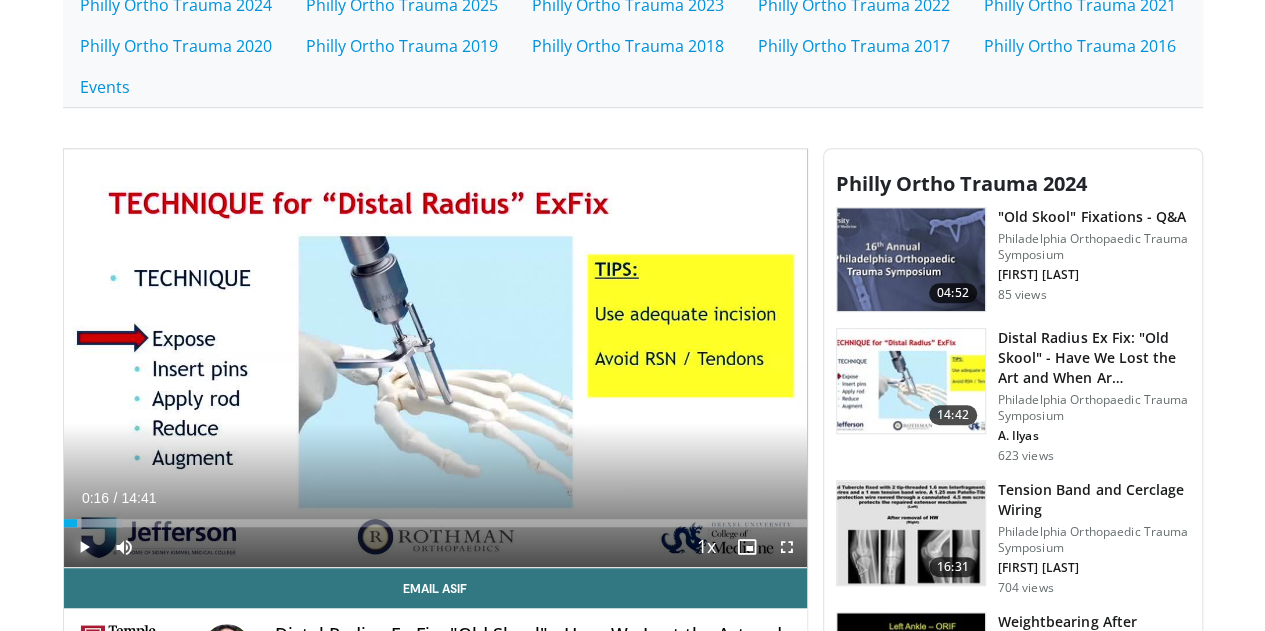 click at bounding box center [84, 547] 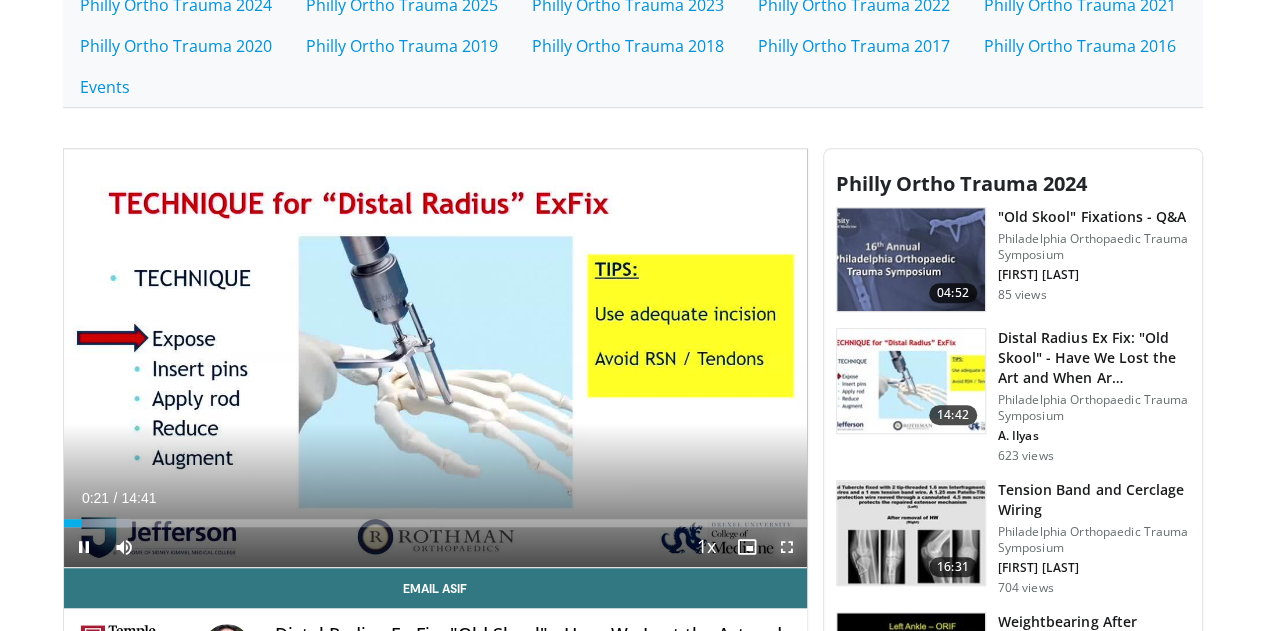 click at bounding box center (787, 547) 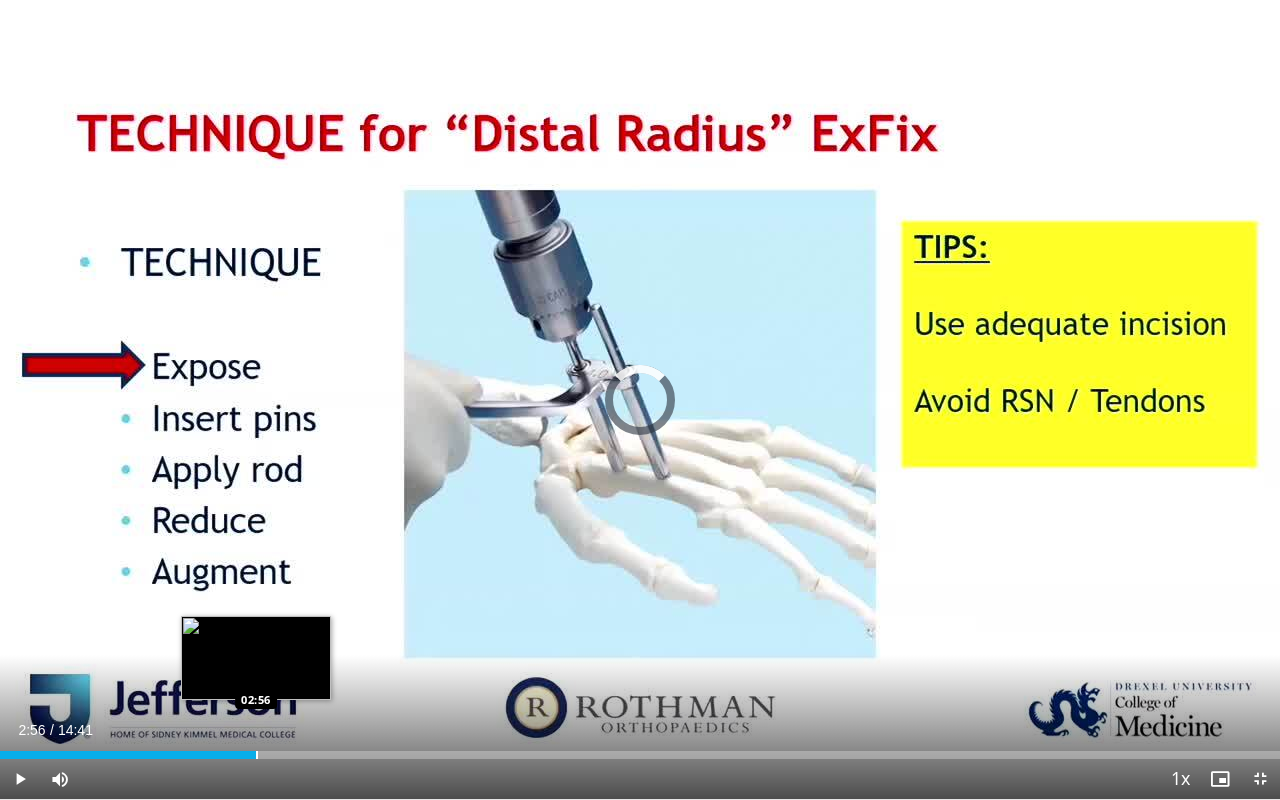 click on "Loaded :  12.37% 02:56 02:56" at bounding box center [640, 755] 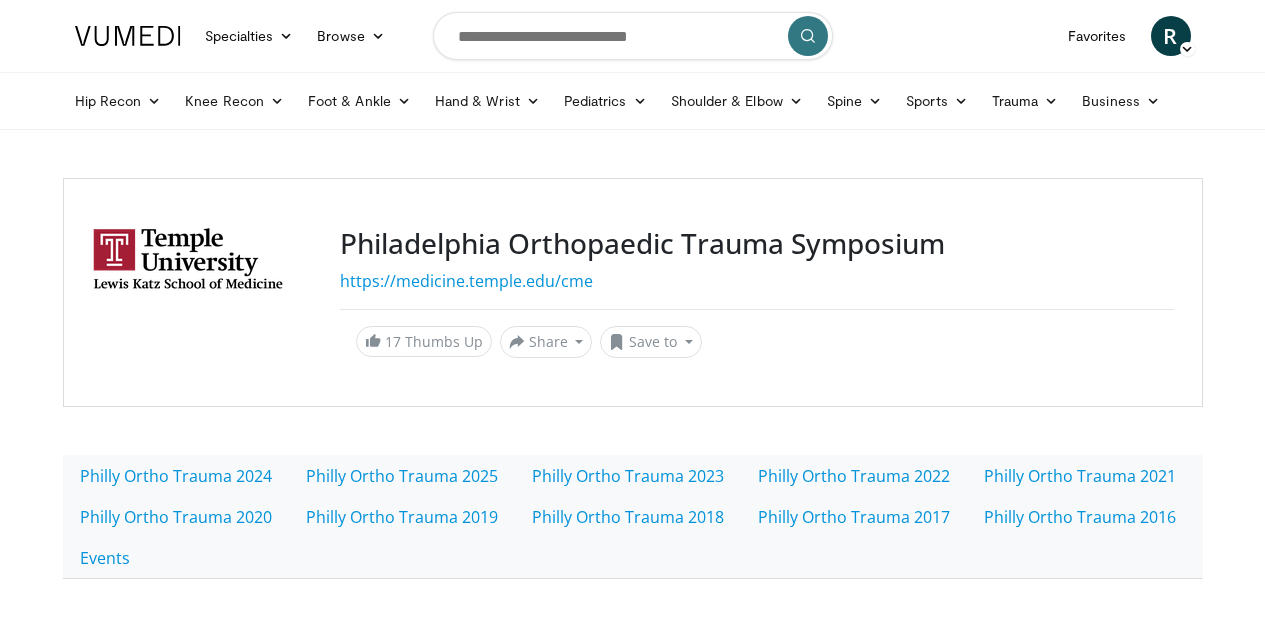 scroll, scrollTop: 0, scrollLeft: 0, axis: both 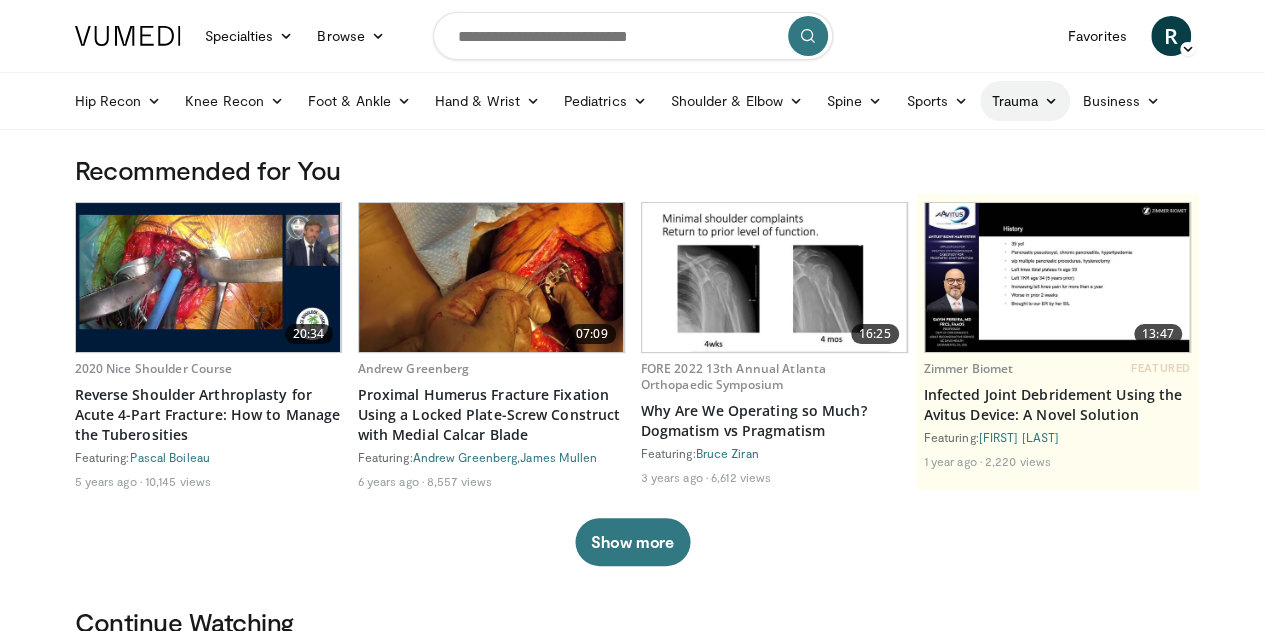 click on "Trauma" at bounding box center (1025, 101) 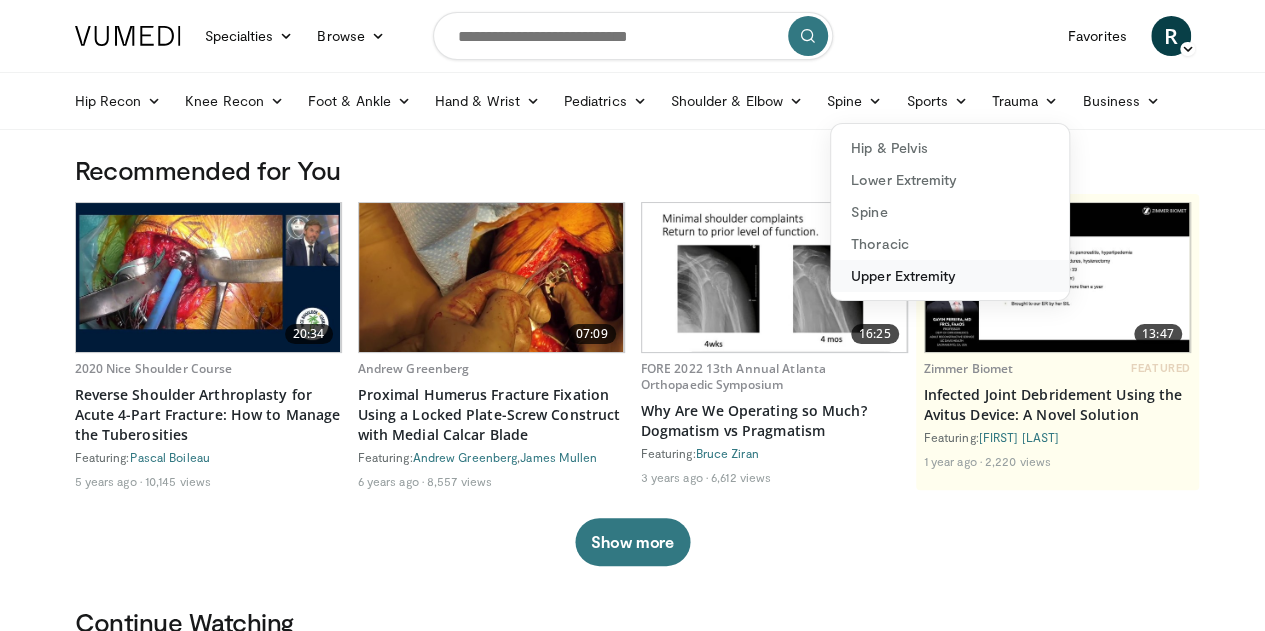 click on "Upper Extremity" at bounding box center [950, 276] 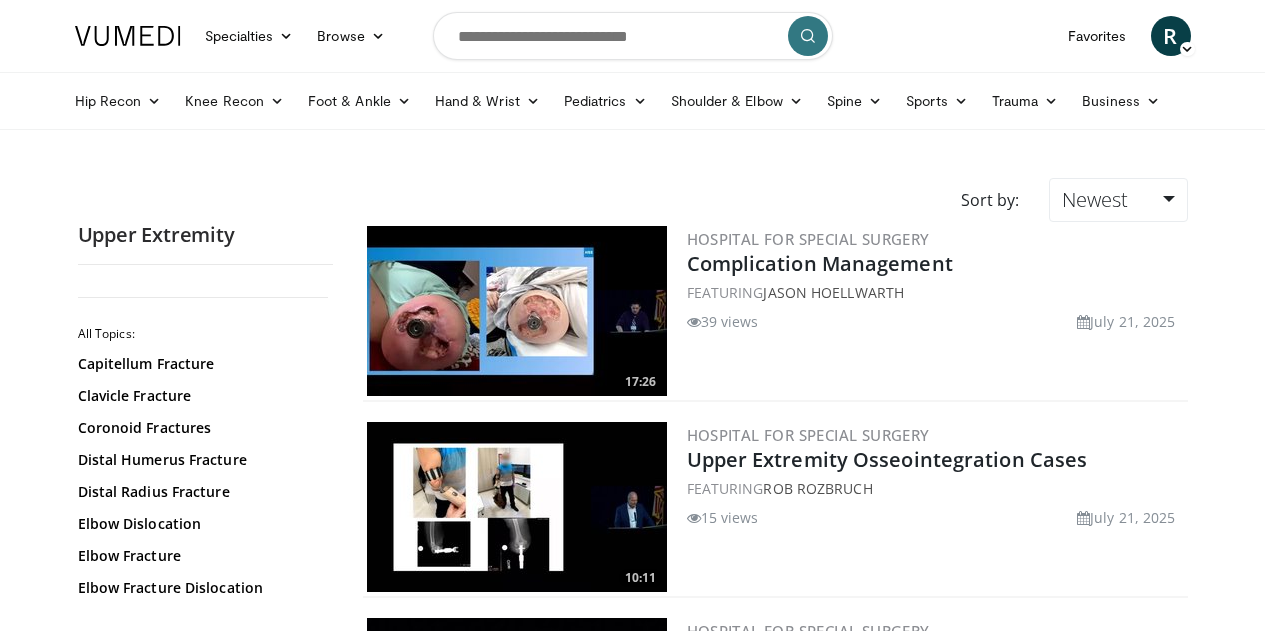 scroll, scrollTop: 0, scrollLeft: 0, axis: both 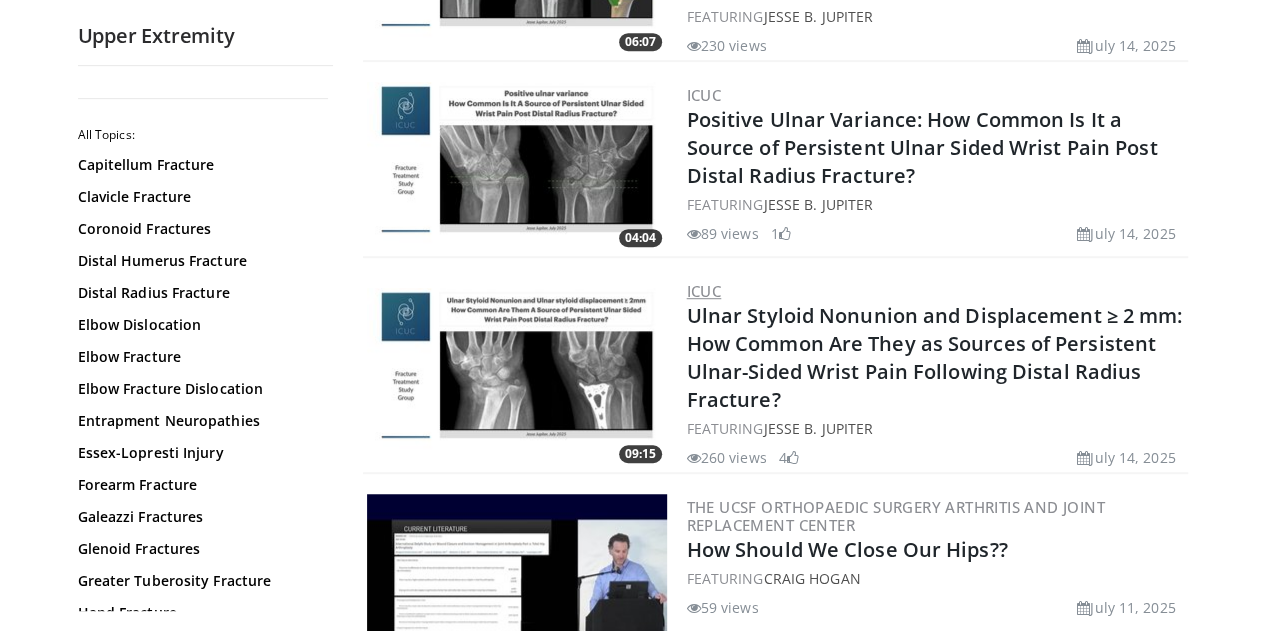 click on "ICUC" at bounding box center [704, 291] 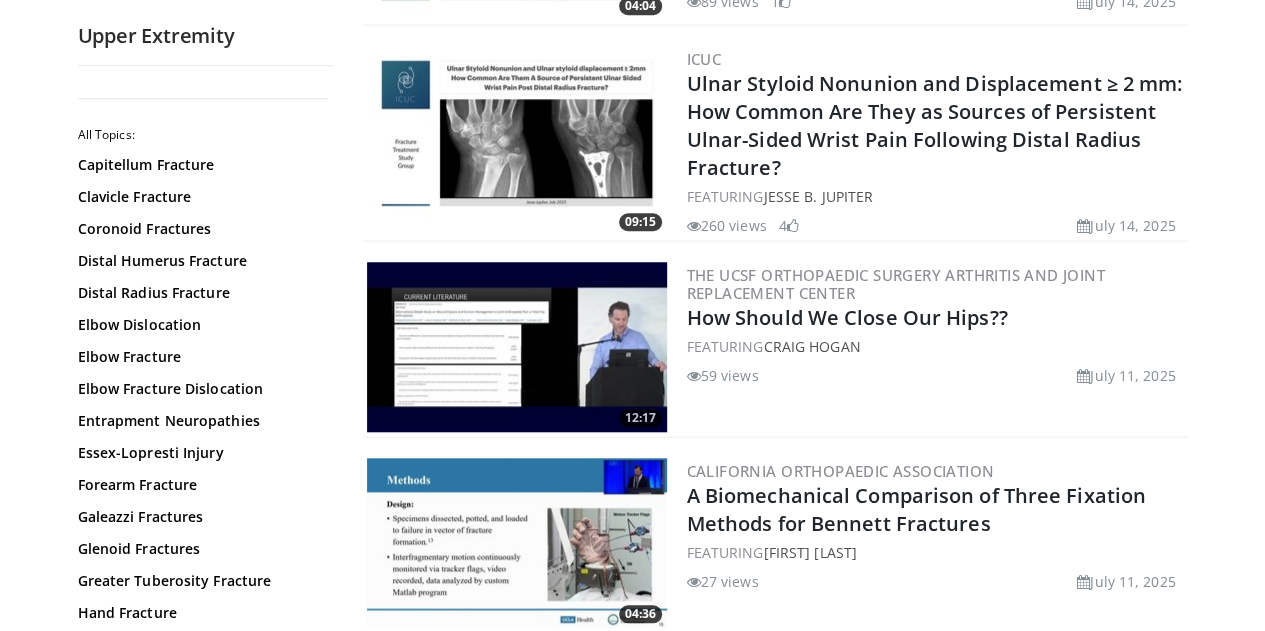 scroll, scrollTop: 4590, scrollLeft: 0, axis: vertical 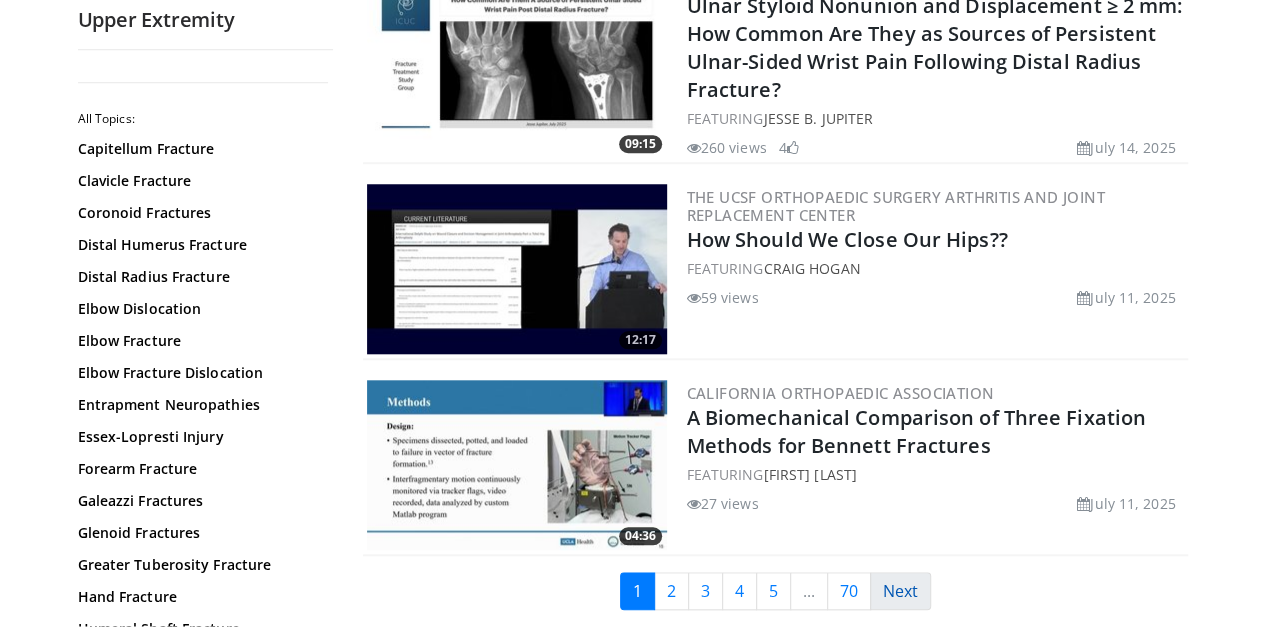 click on "Next" at bounding box center [900, 591] 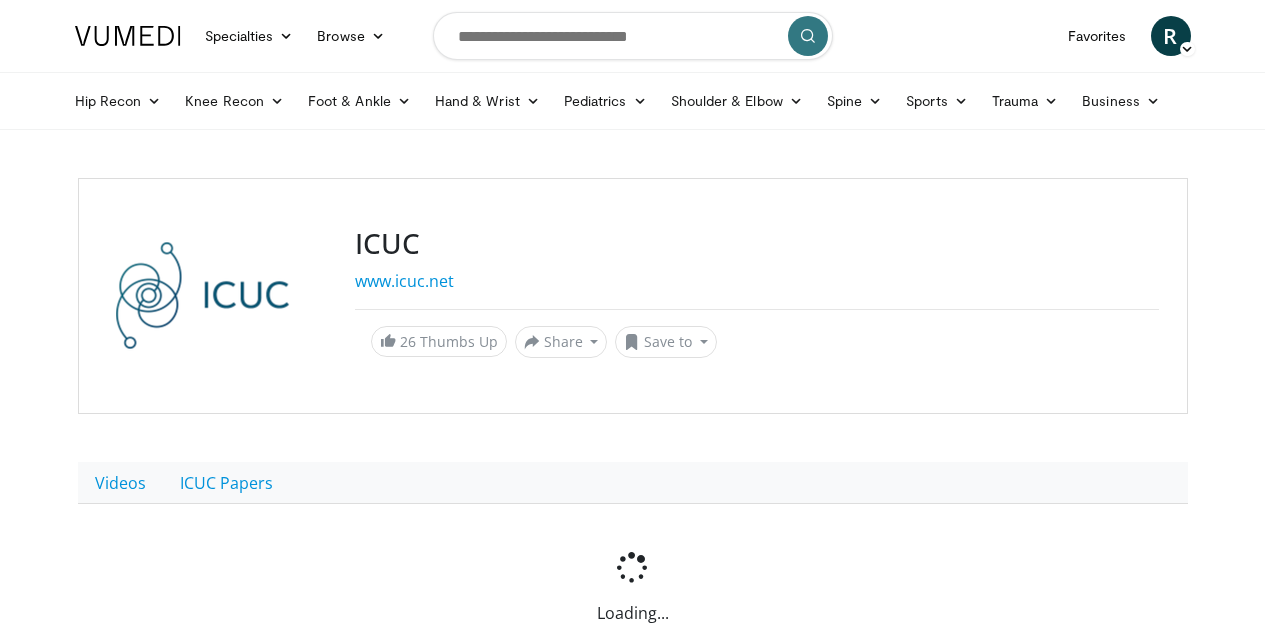 scroll, scrollTop: 0, scrollLeft: 0, axis: both 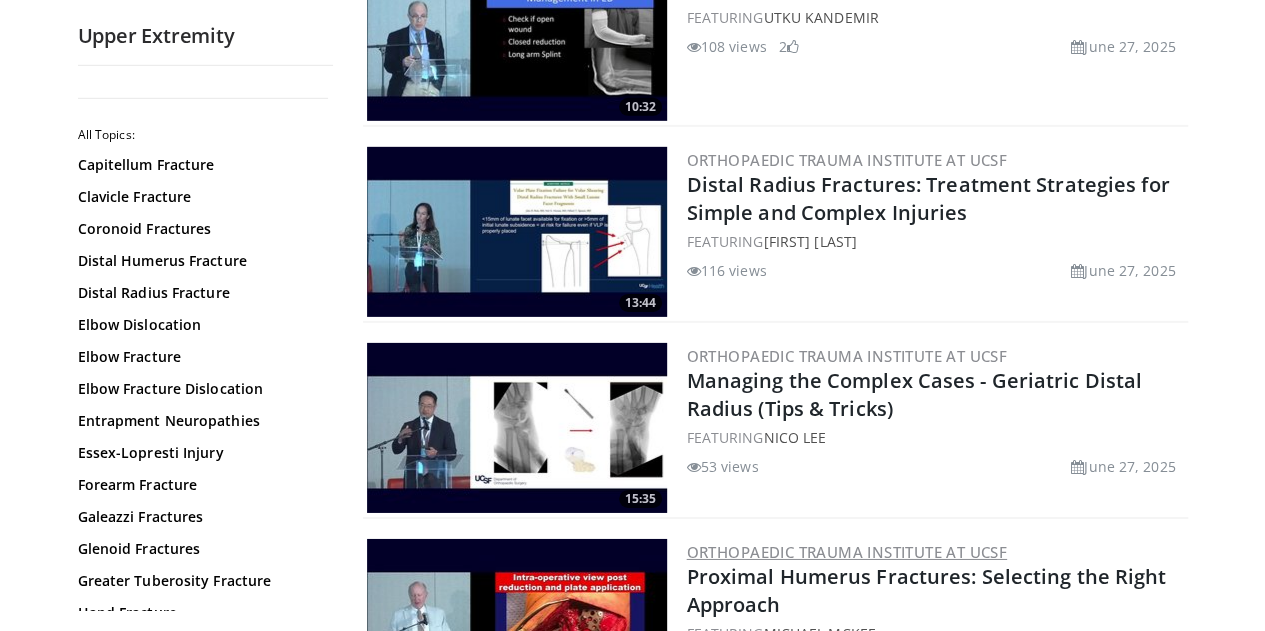 click on "Orthopaedic Trauma Institute at UCSF" at bounding box center [847, 552] 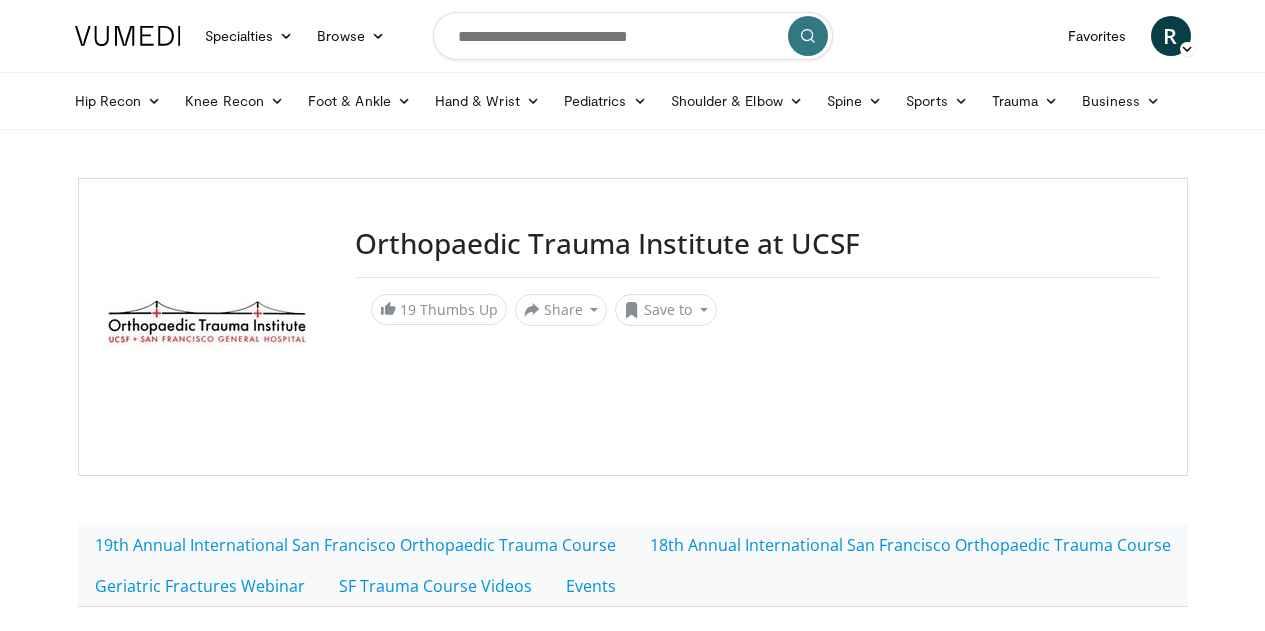 scroll, scrollTop: 0, scrollLeft: 0, axis: both 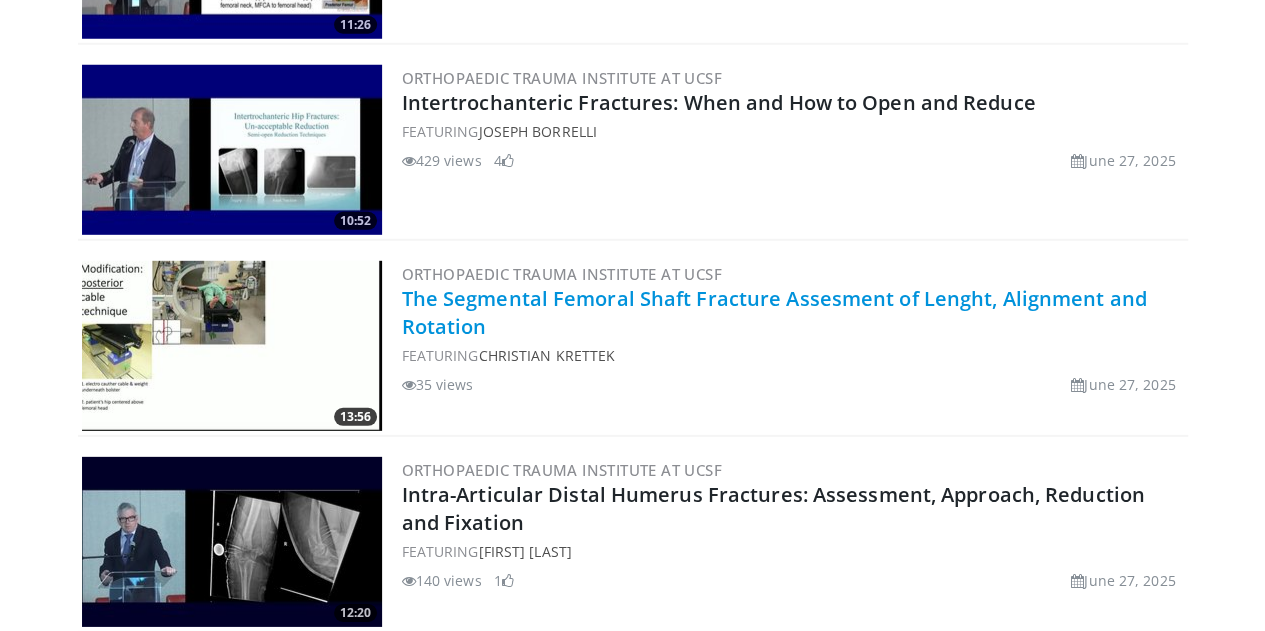 click on "The Segmental Femoral Shaft Fracture Assesment of Lenght, Alignment and Rotation" at bounding box center (774, 312) 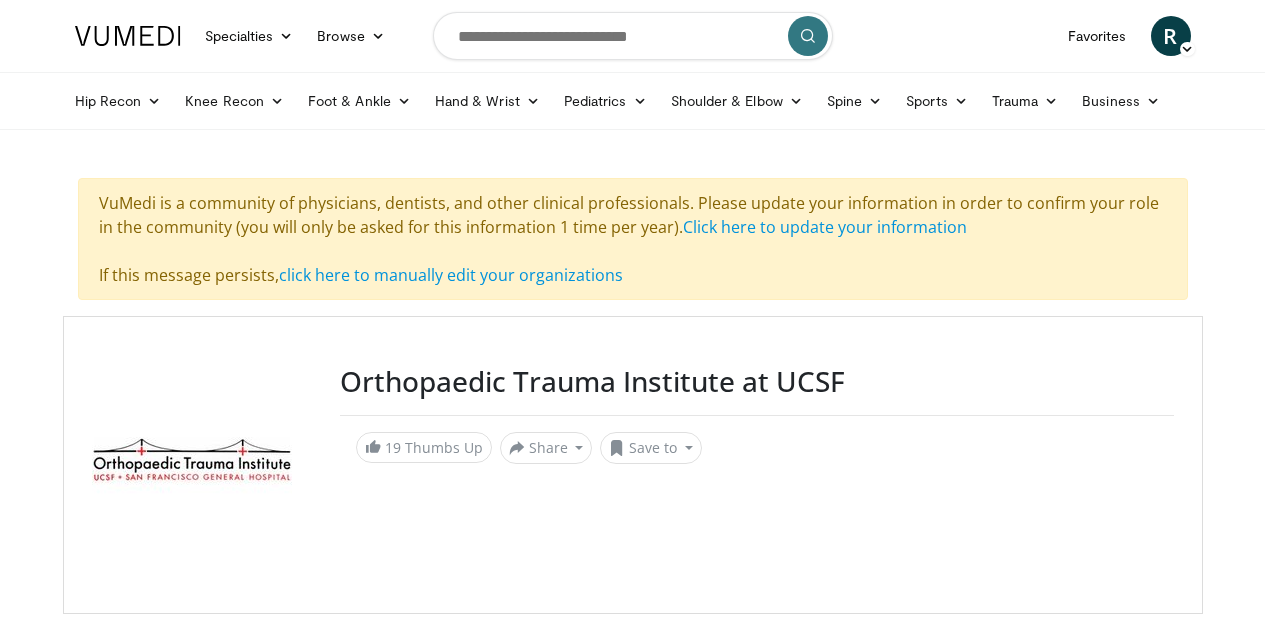 scroll, scrollTop: 0, scrollLeft: 0, axis: both 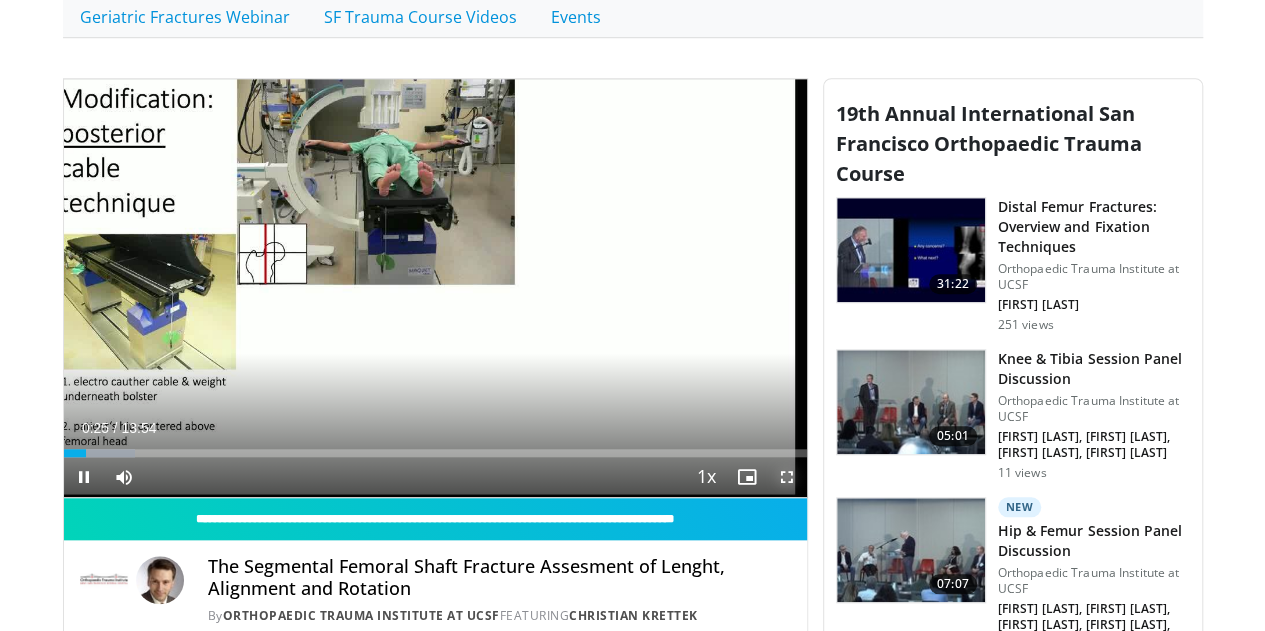 click at bounding box center (787, 477) 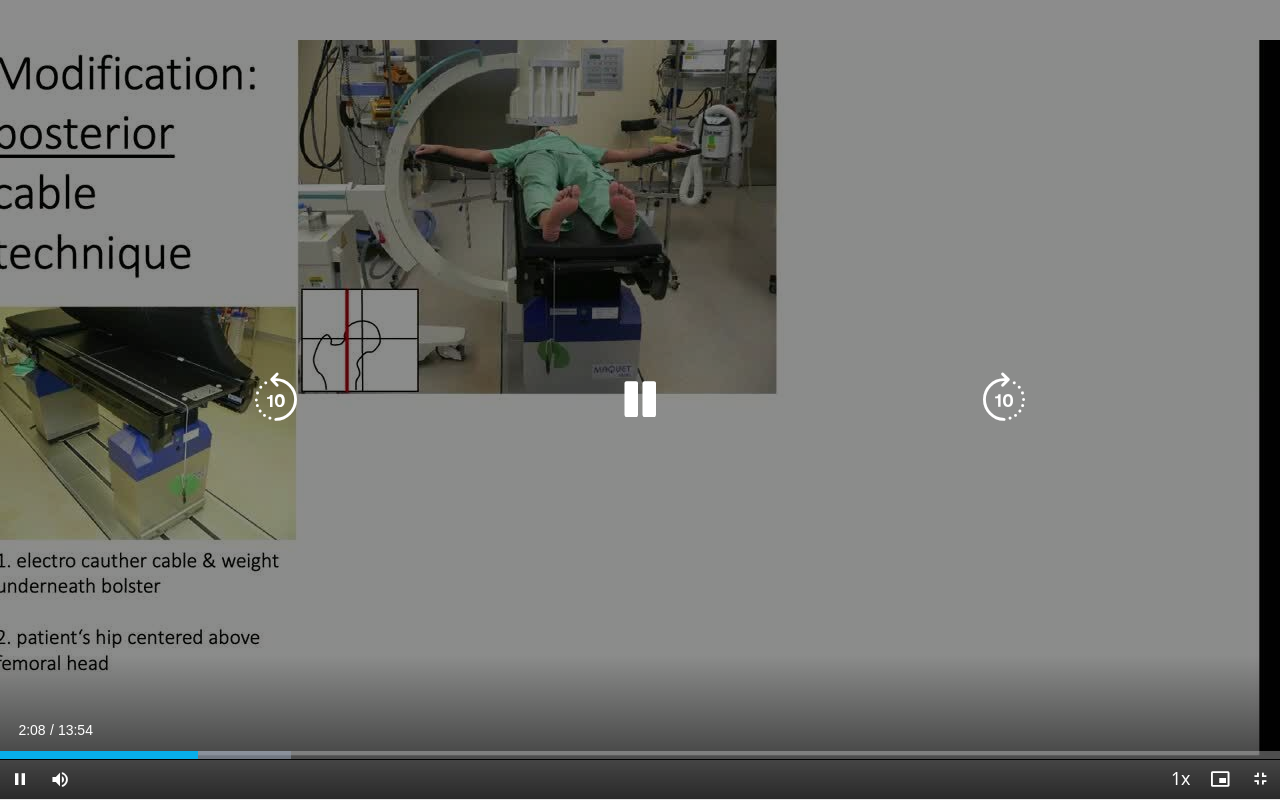 click at bounding box center (640, 400) 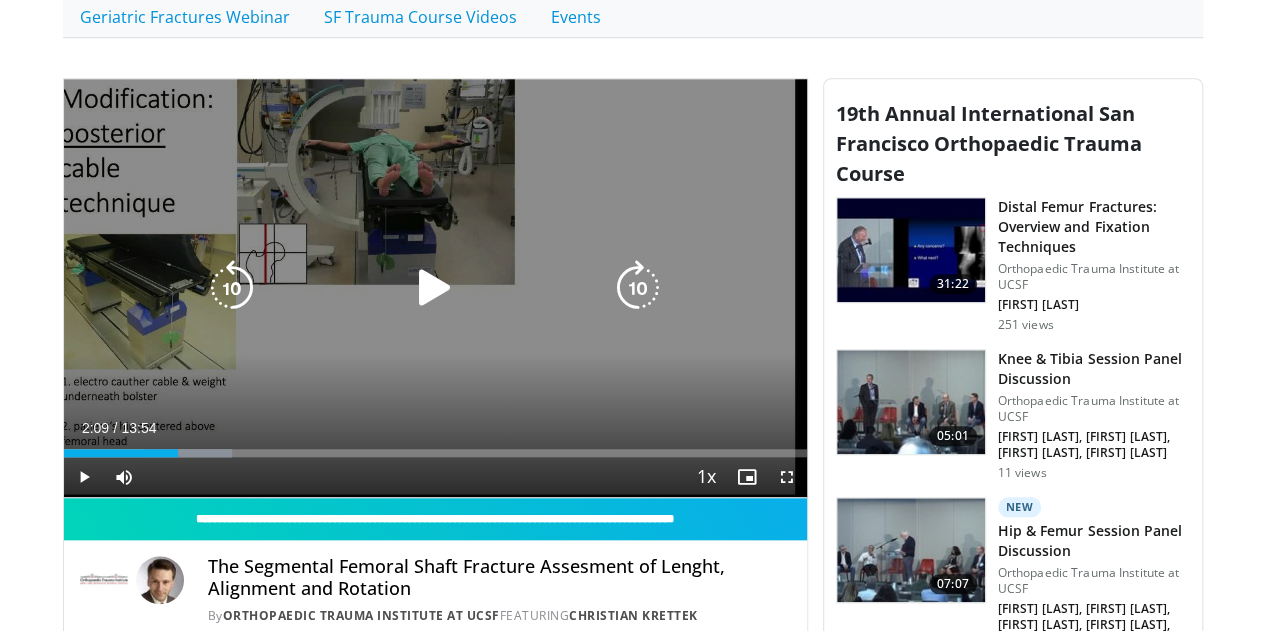 click at bounding box center (435, 288) 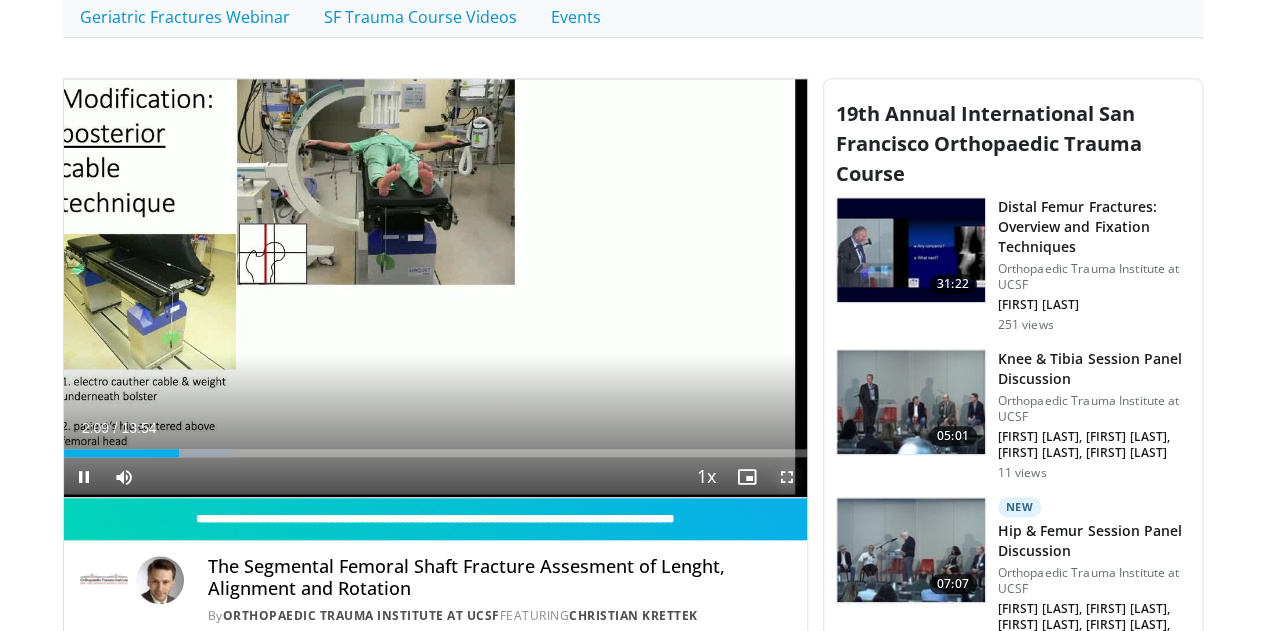 click at bounding box center [787, 477] 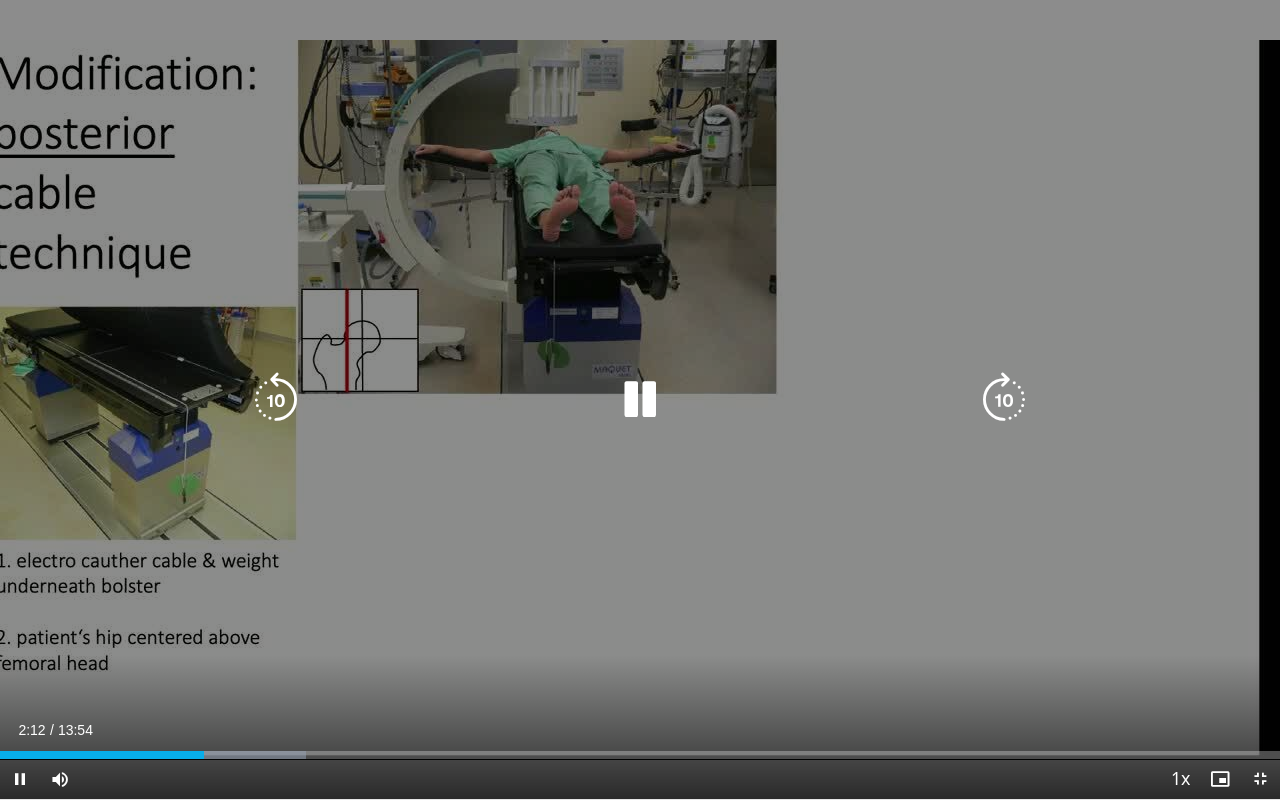 click at bounding box center [640, 400] 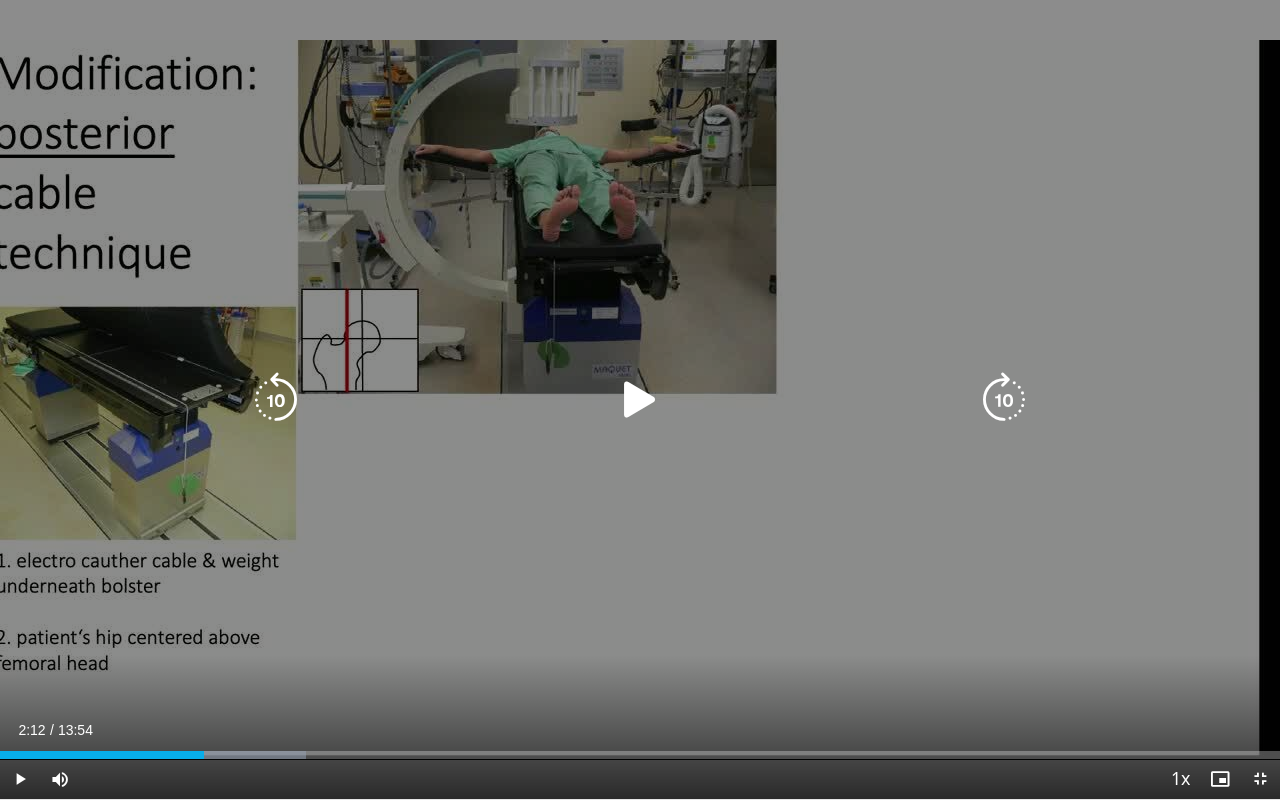 click at bounding box center [640, 400] 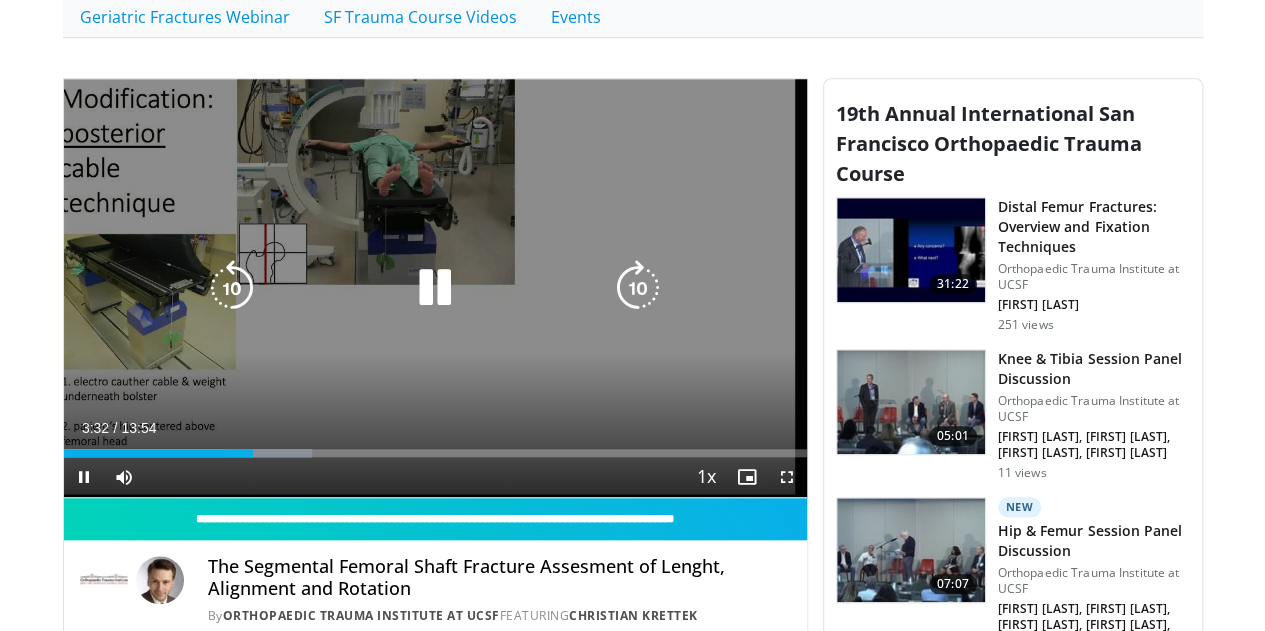 click at bounding box center [435, 288] 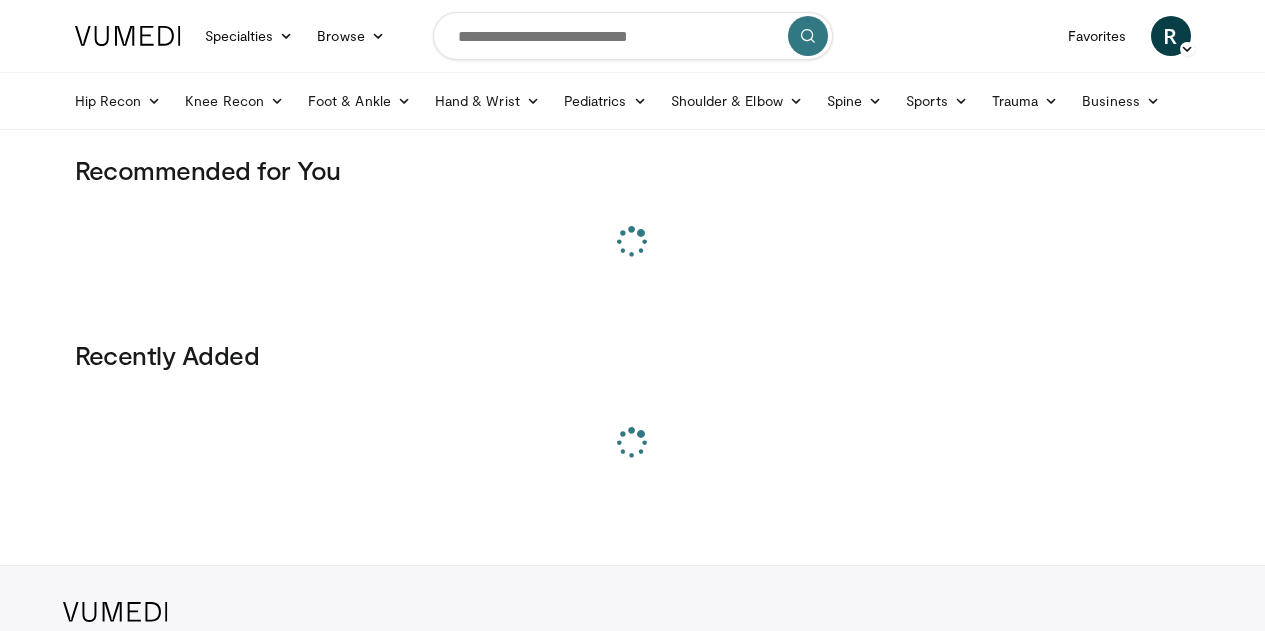 scroll, scrollTop: 0, scrollLeft: 0, axis: both 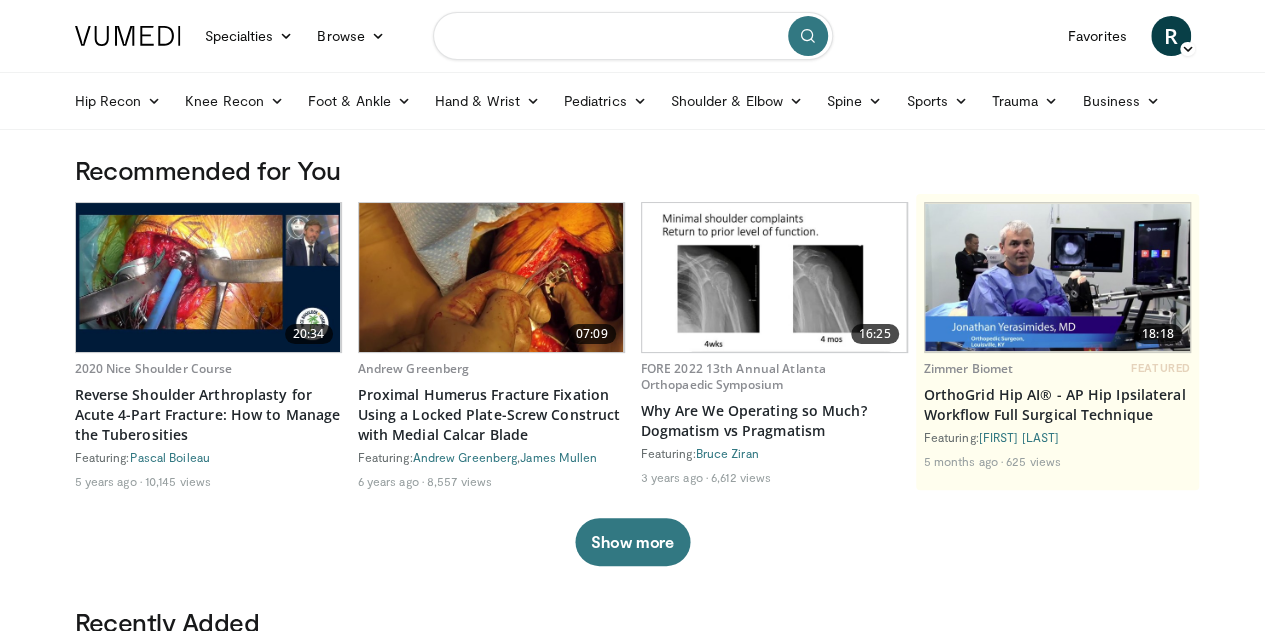 click at bounding box center [633, 36] 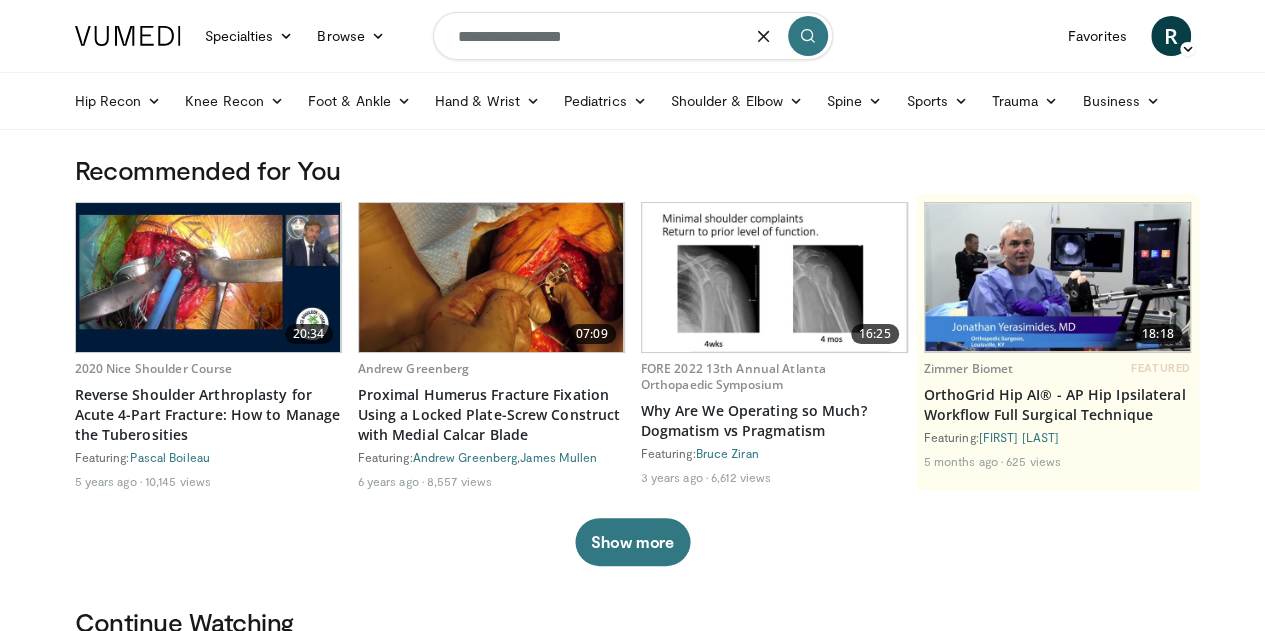 type on "**********" 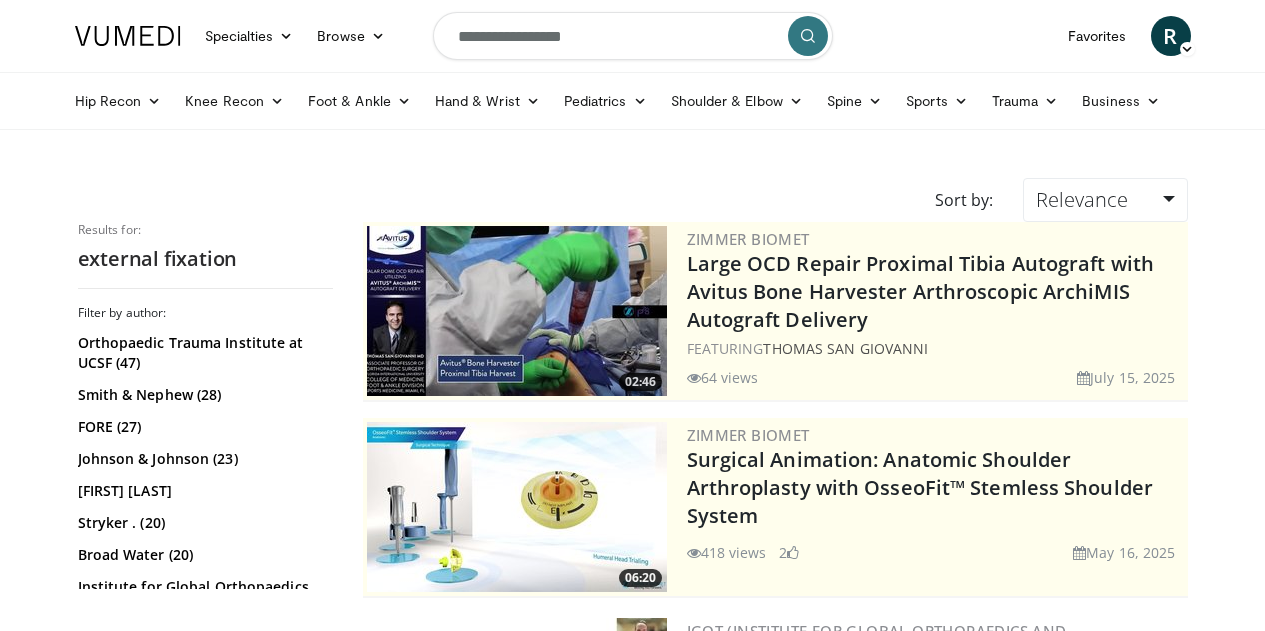 scroll, scrollTop: 0, scrollLeft: 0, axis: both 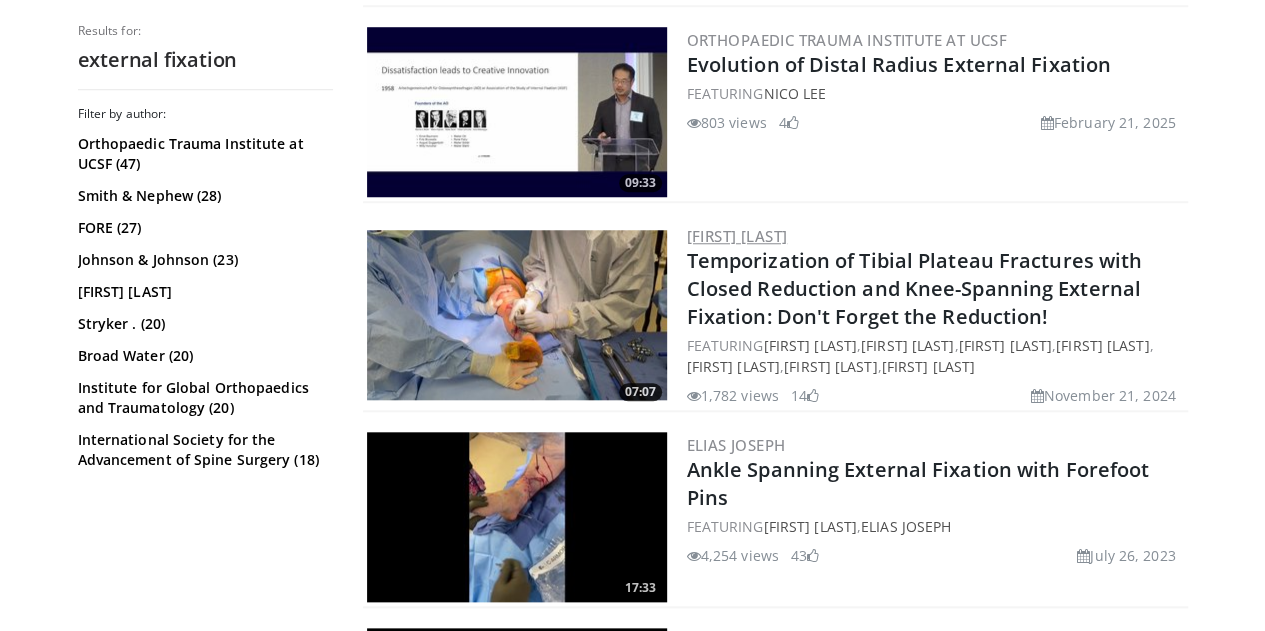 click on "[FIRST] [LAST]" at bounding box center (737, 236) 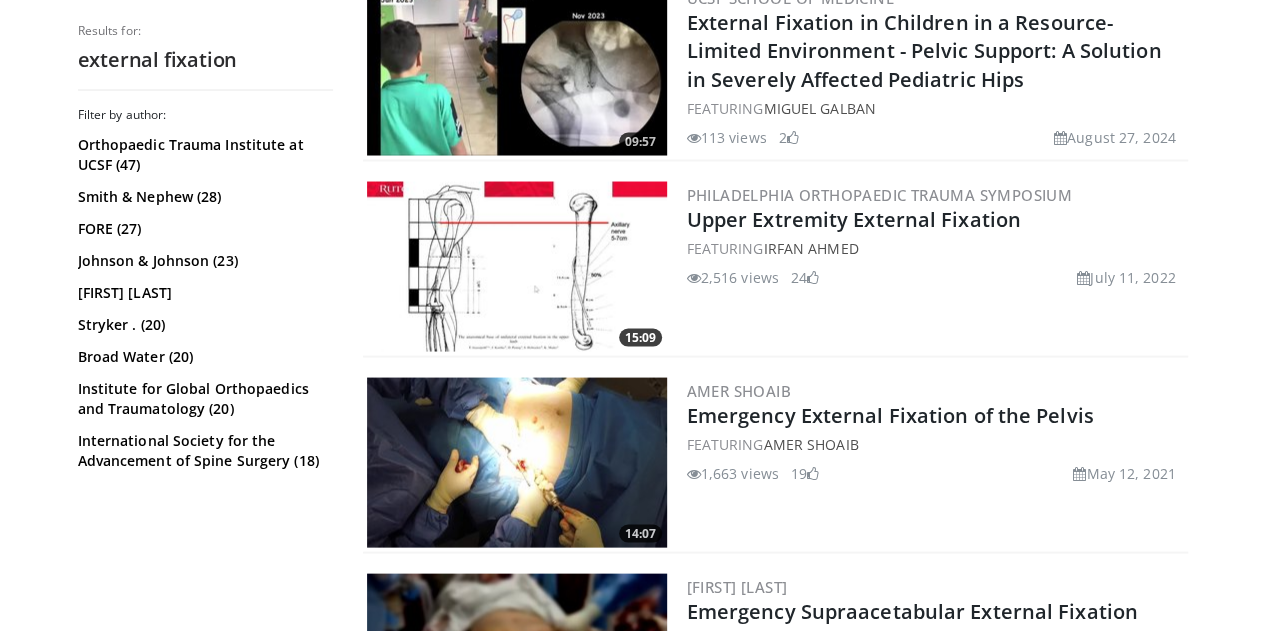 scroll, scrollTop: 724, scrollLeft: 0, axis: vertical 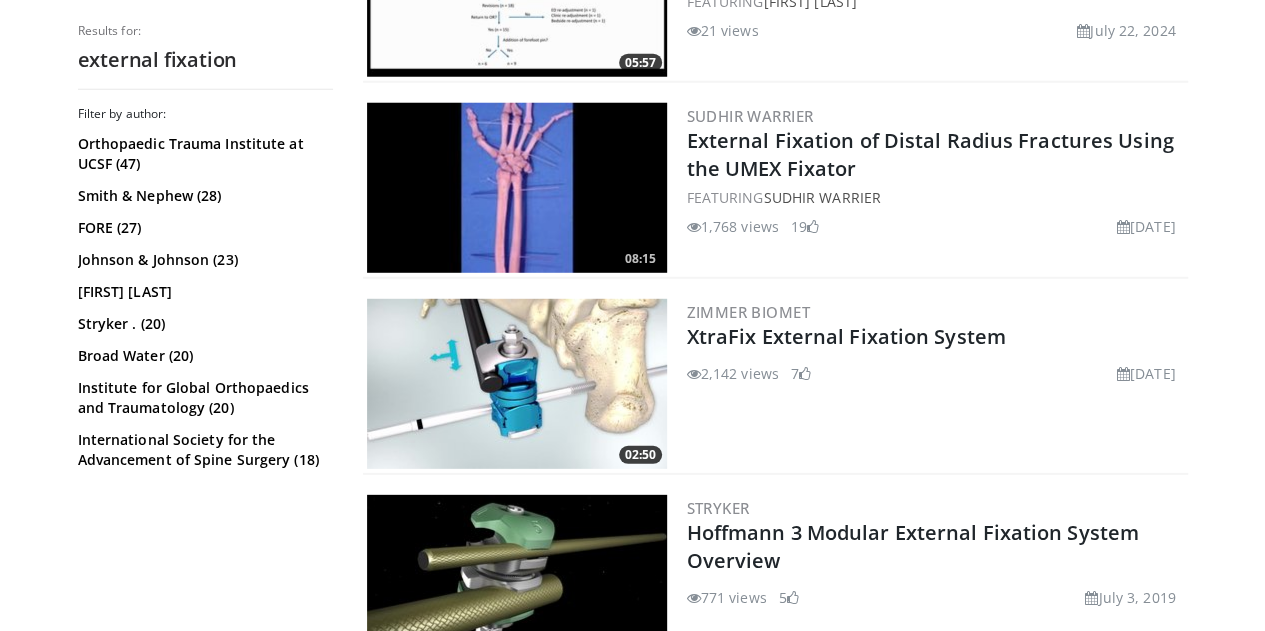 click on "02:46
Zimmer Biomet
Large OCD Repair Proximal Tibia Autograft with Avitus Bone Harvester Arthroscopic ArchiMIS Autograft Delivery
FEATURING
Thomas San Giovanni
64 views
July 15, 2025
06:20
Zimmer Biomet
Surgical Animation: Anatomic Shoulder Arthroplasty with OsseoFit™  Stemless Shoulder System
418 views" at bounding box center [775, 28] 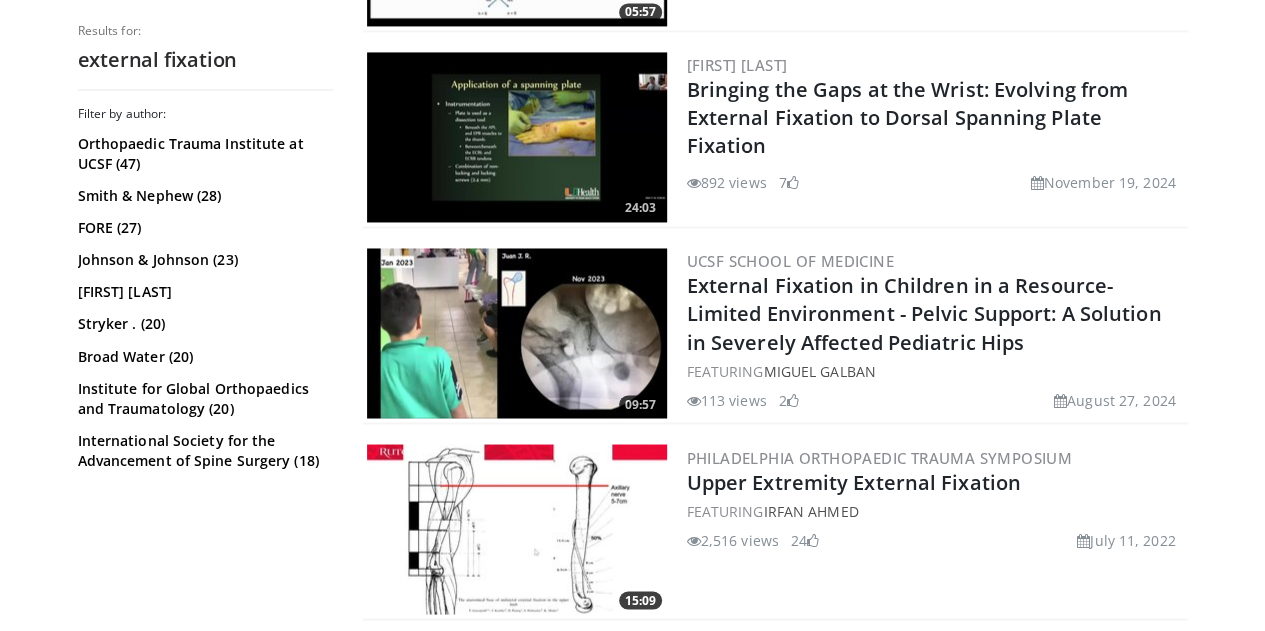 scroll, scrollTop: 1360, scrollLeft: 0, axis: vertical 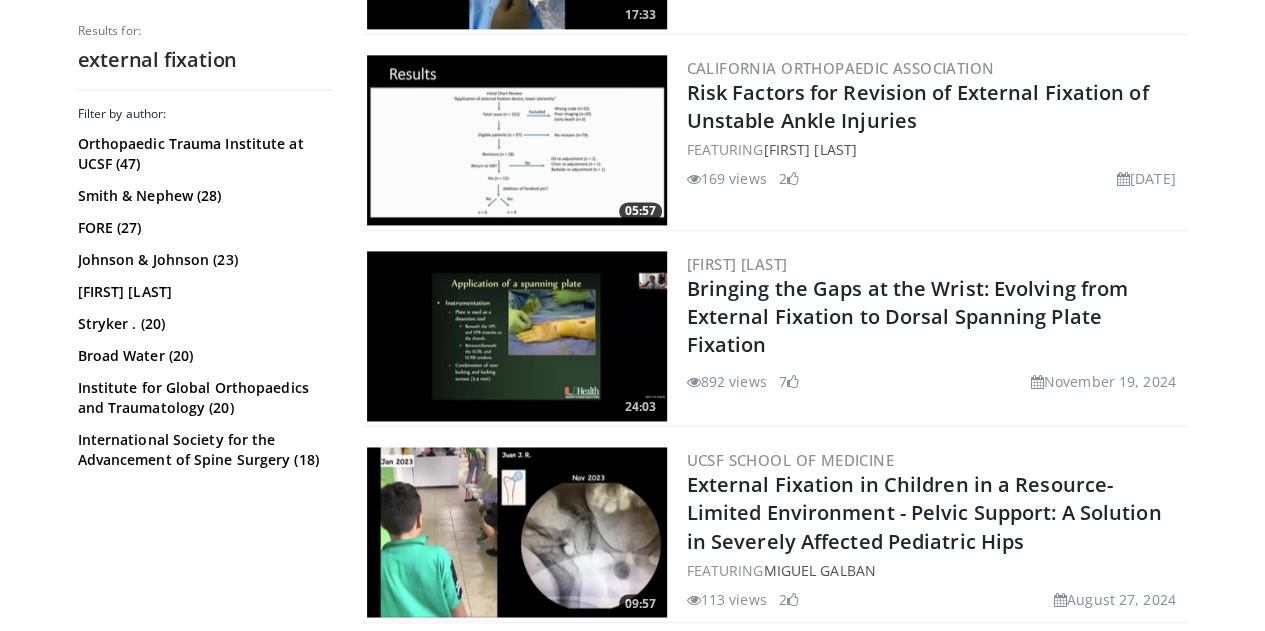 drag, startPoint x: 1264, startPoint y: 200, endPoint x: 1272, endPoint y: 218, distance: 19.697716 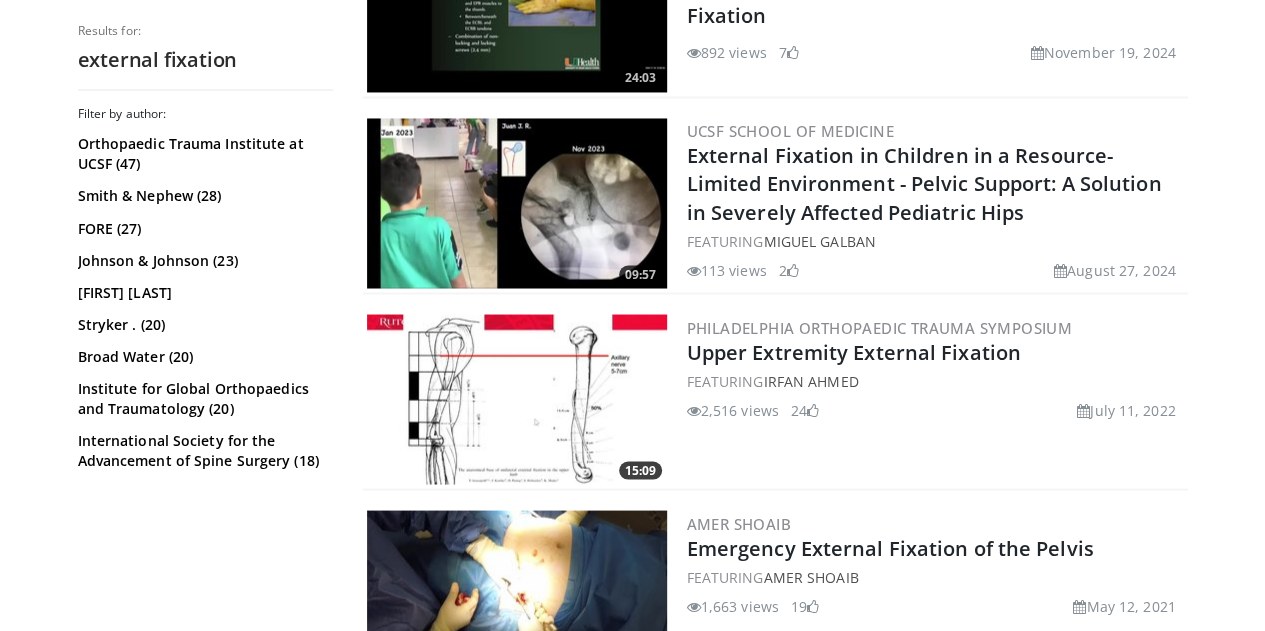 scroll, scrollTop: 1725, scrollLeft: 0, axis: vertical 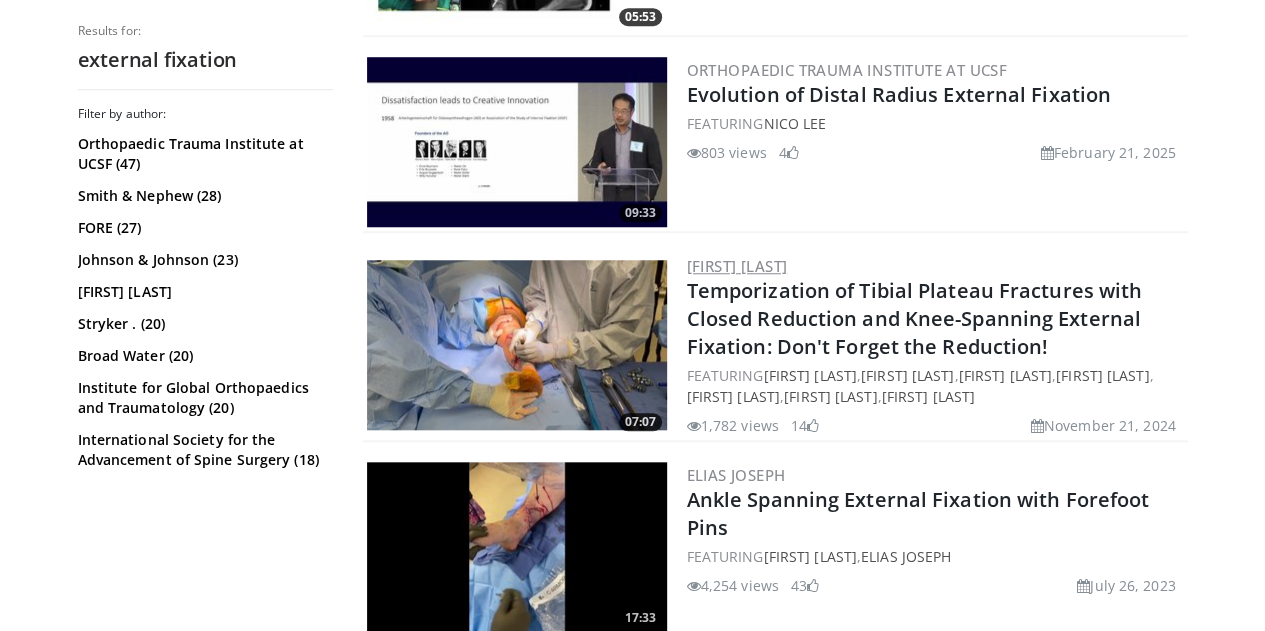 click on "[FIRST] [LAST]" at bounding box center [737, 266] 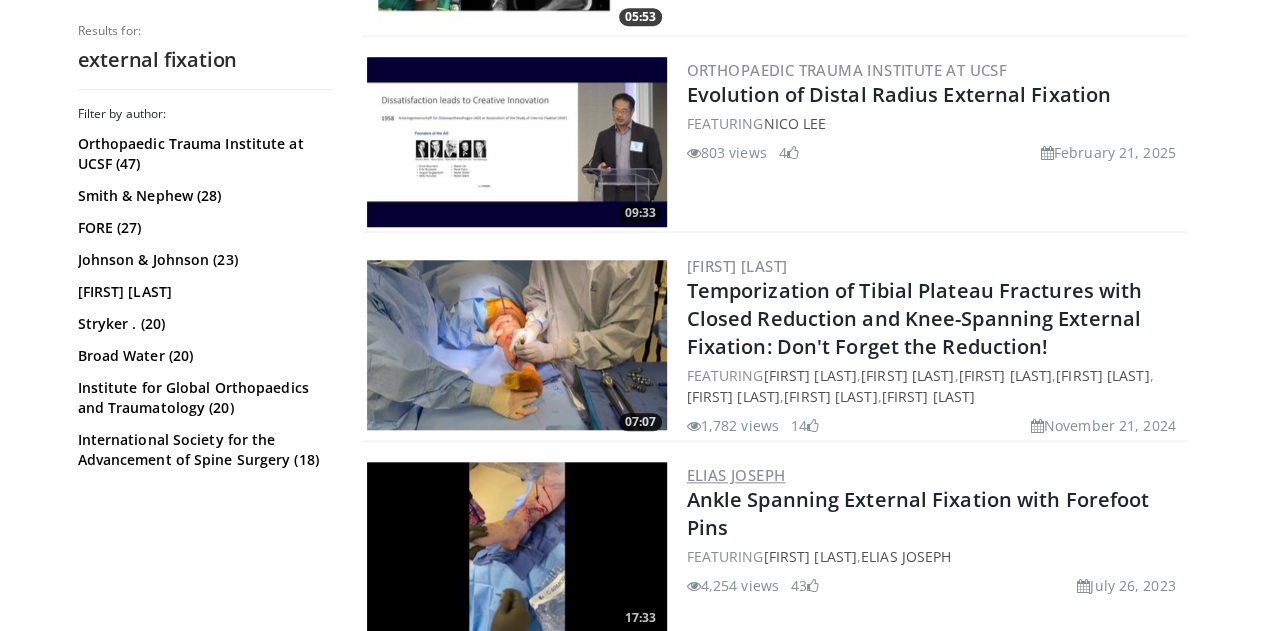 click on "Elias Joseph" at bounding box center (736, 475) 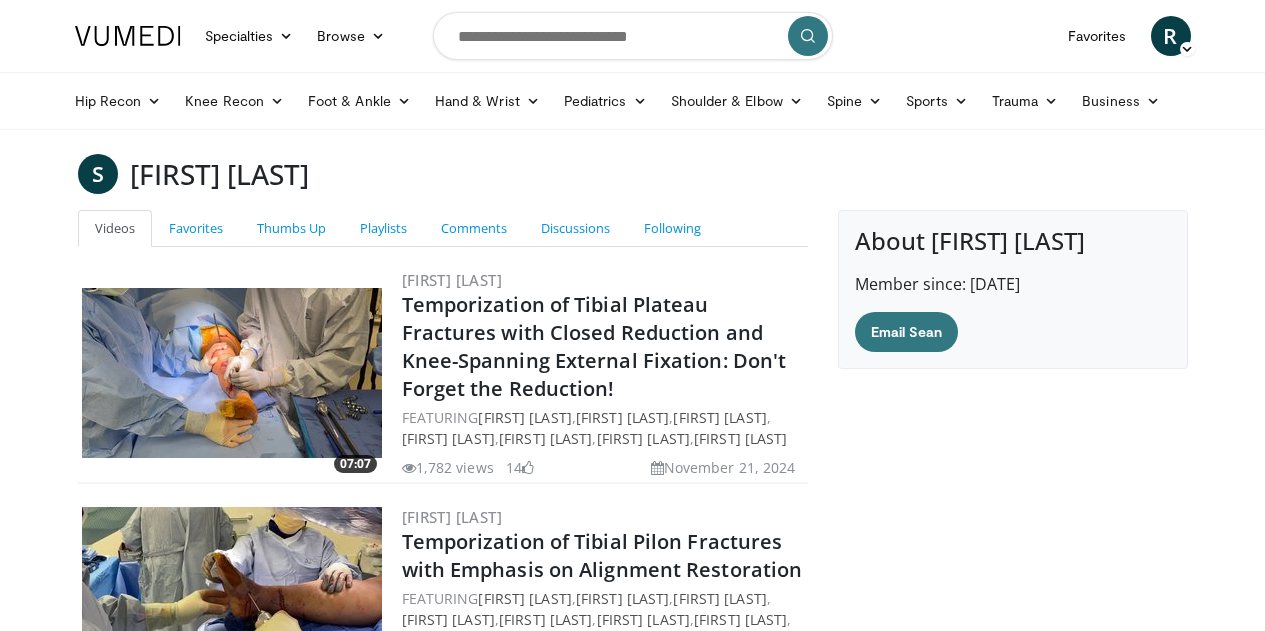 scroll, scrollTop: 0, scrollLeft: 0, axis: both 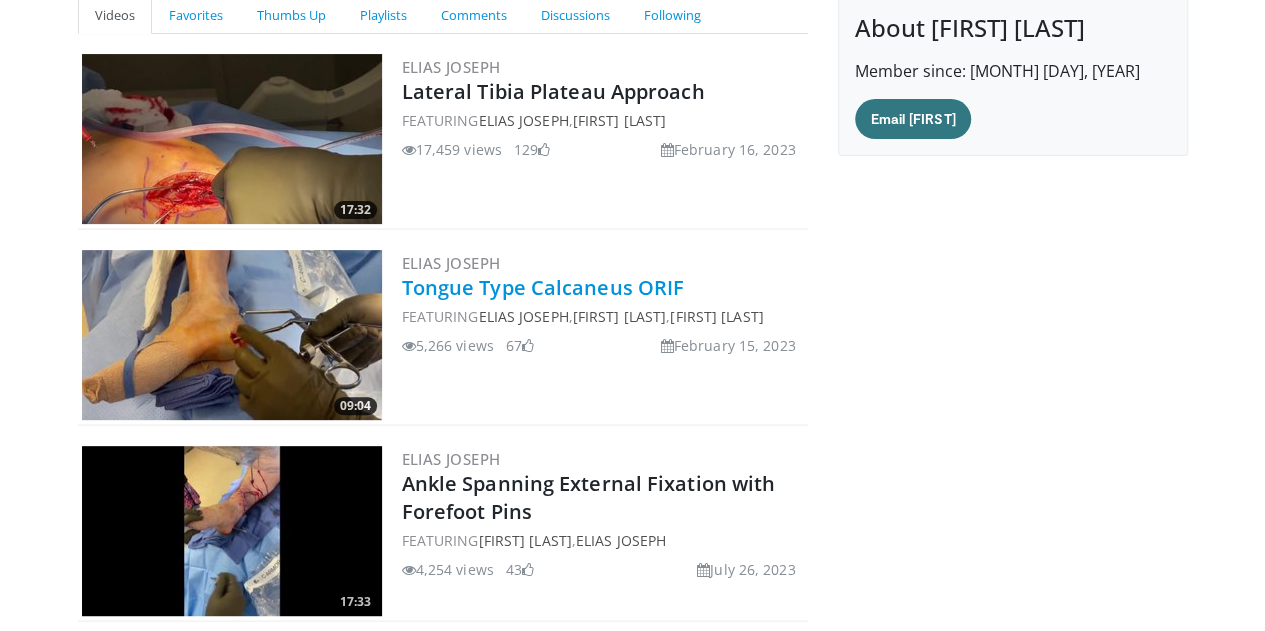 click on "Tongue Type Calcaneus ORIF" at bounding box center (543, 287) 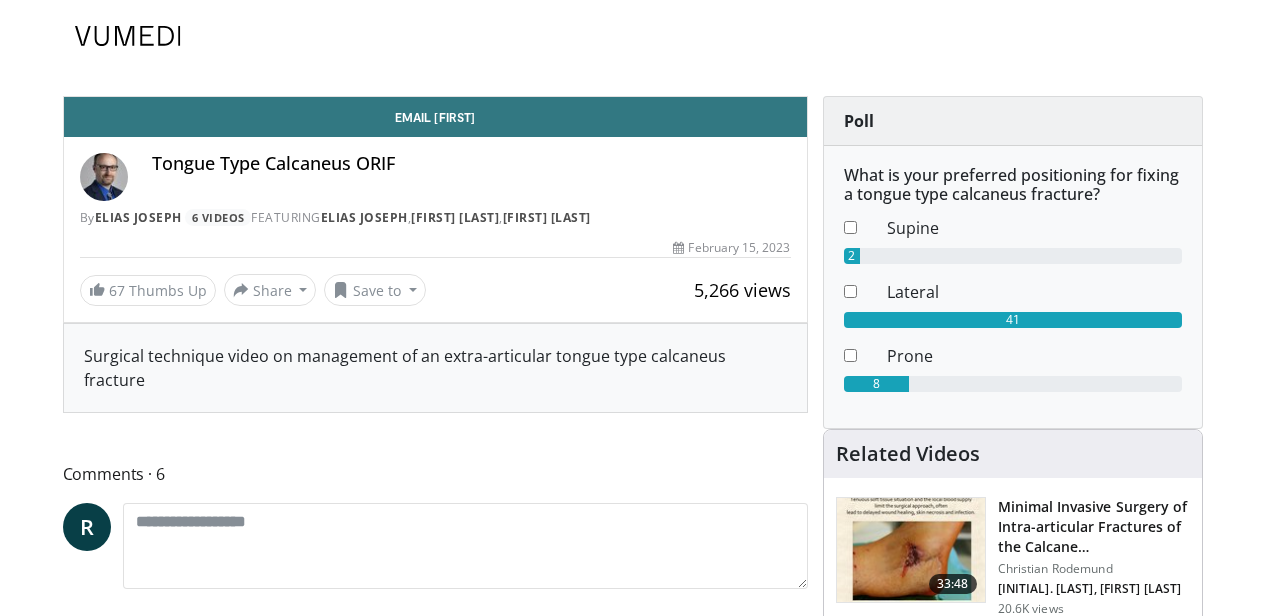 scroll, scrollTop: 0, scrollLeft: 0, axis: both 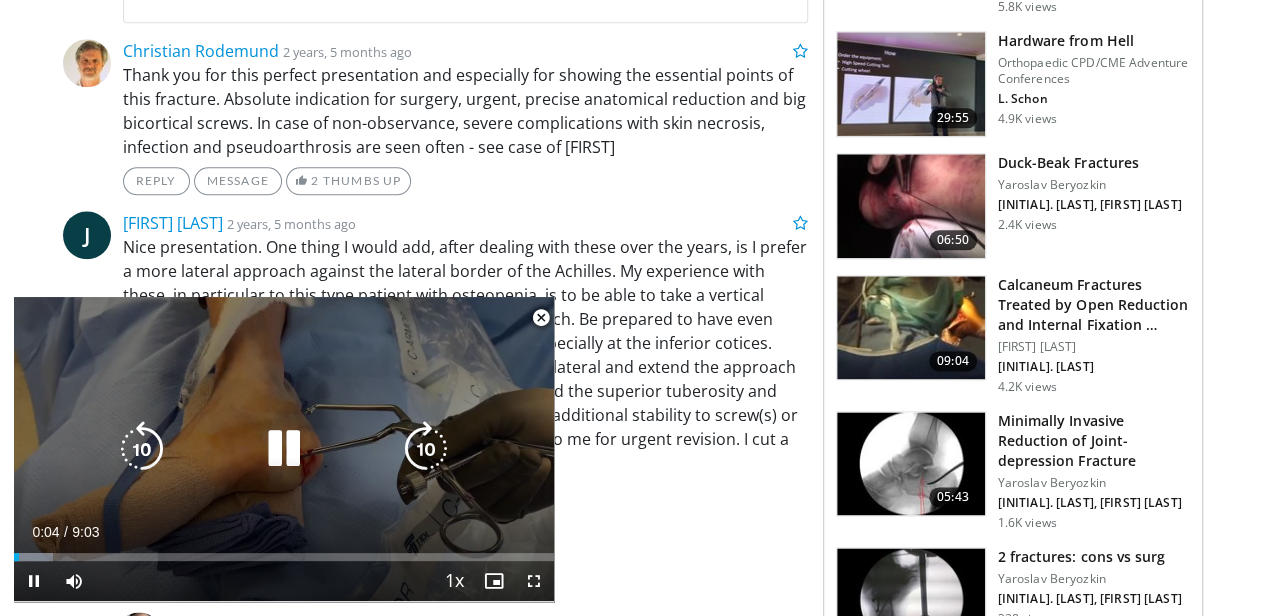 click at bounding box center (284, 449) 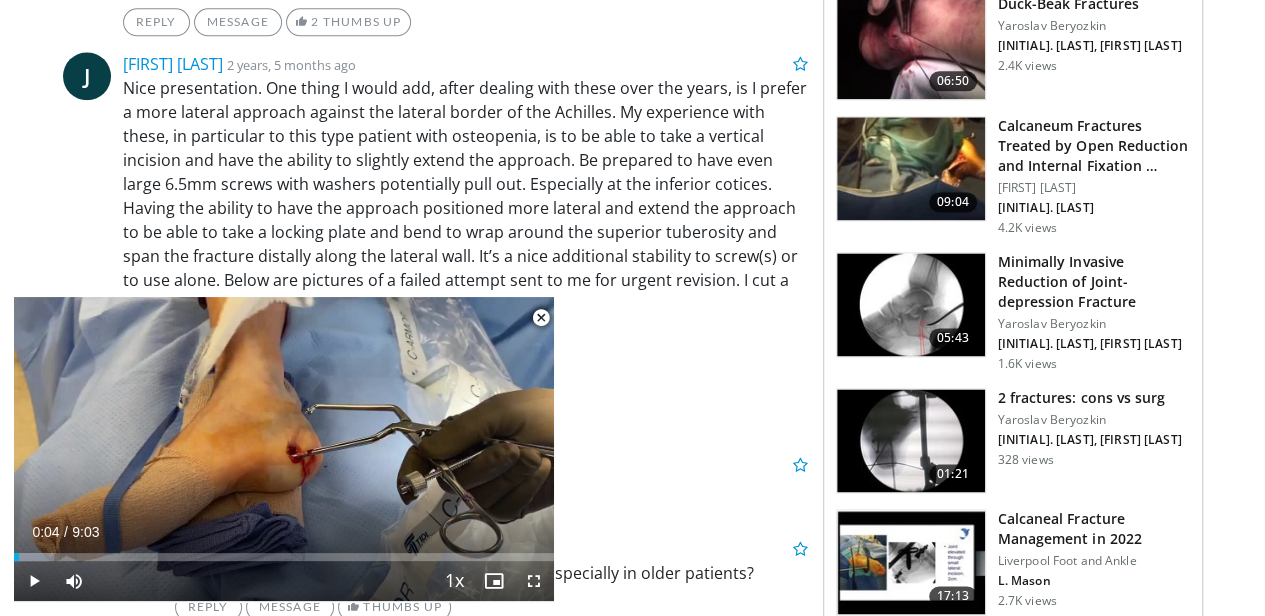scroll, scrollTop: 1243, scrollLeft: 0, axis: vertical 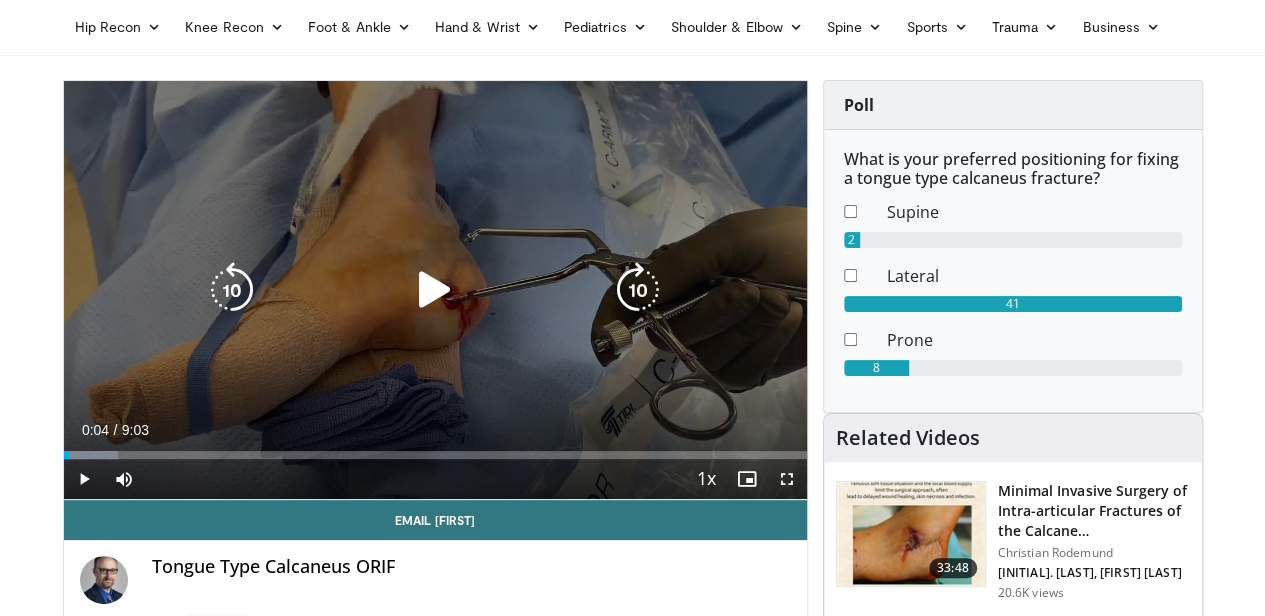 click at bounding box center (435, 290) 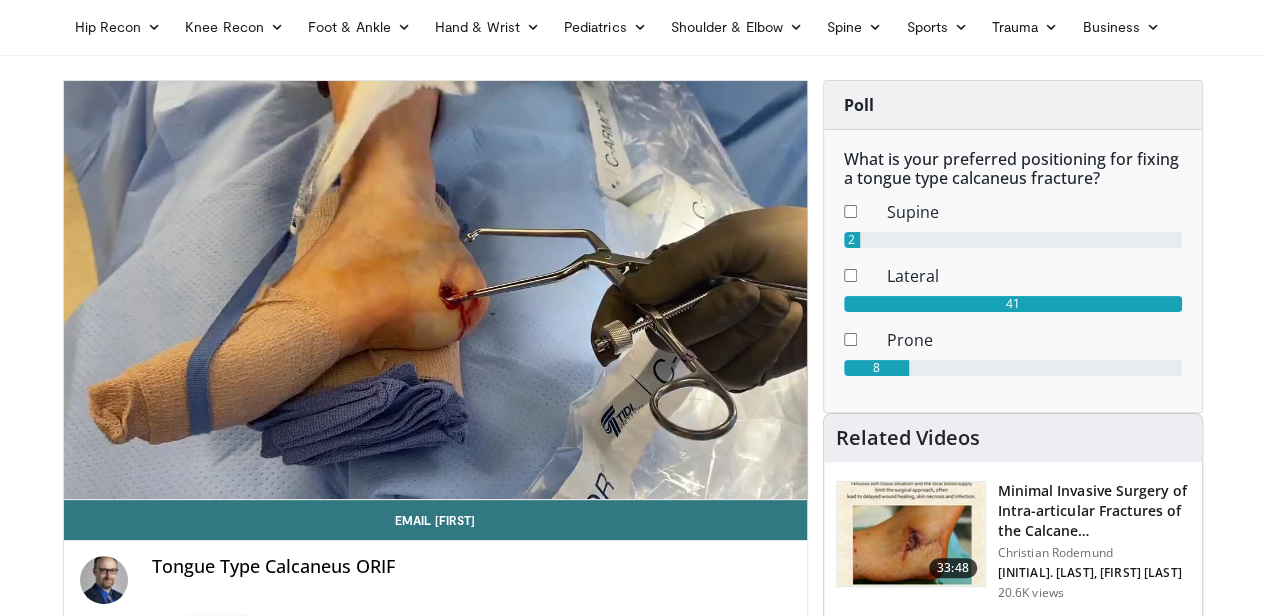 scroll, scrollTop: 0, scrollLeft: 0, axis: both 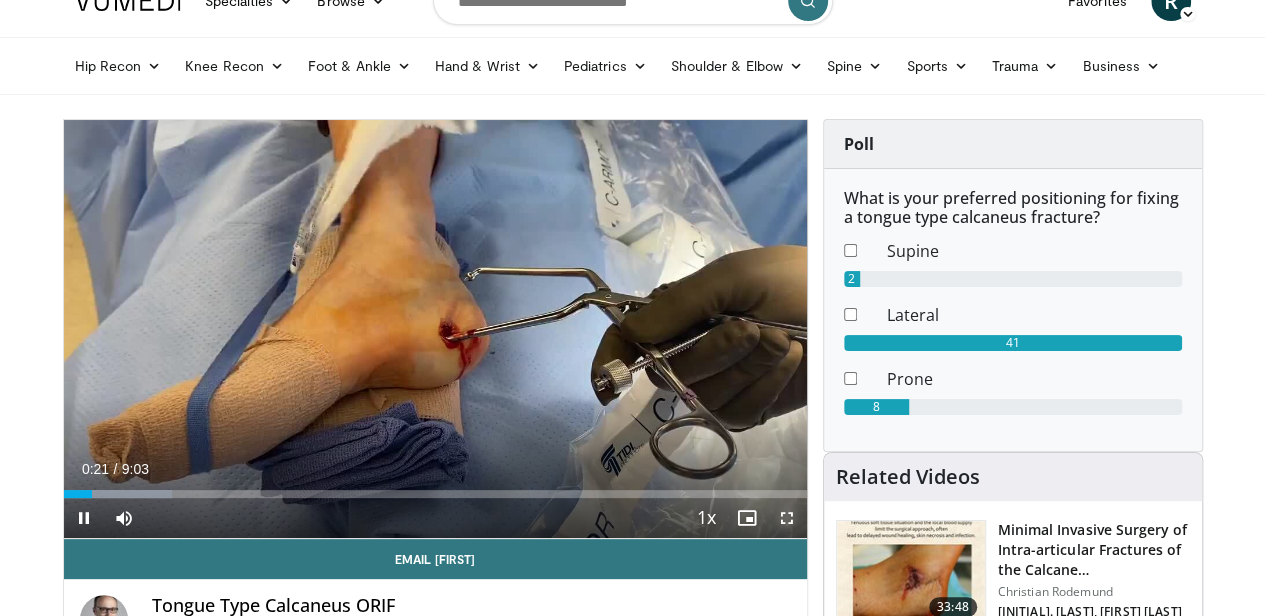 click at bounding box center (787, 518) 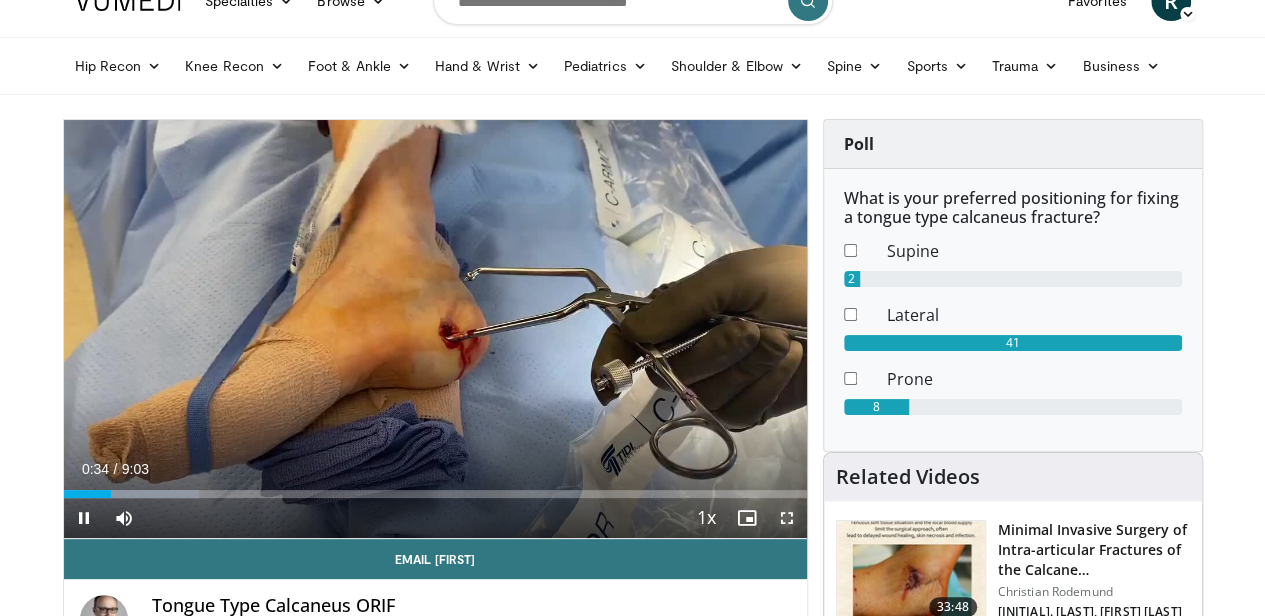 click at bounding box center (787, 518) 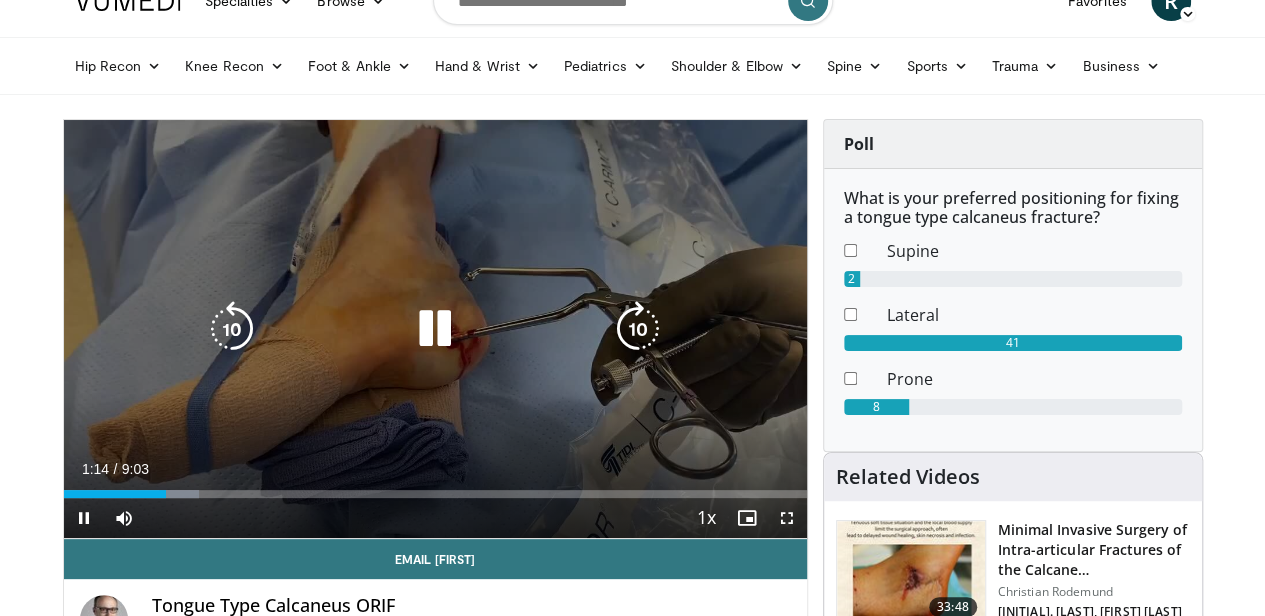 click at bounding box center [435, 329] 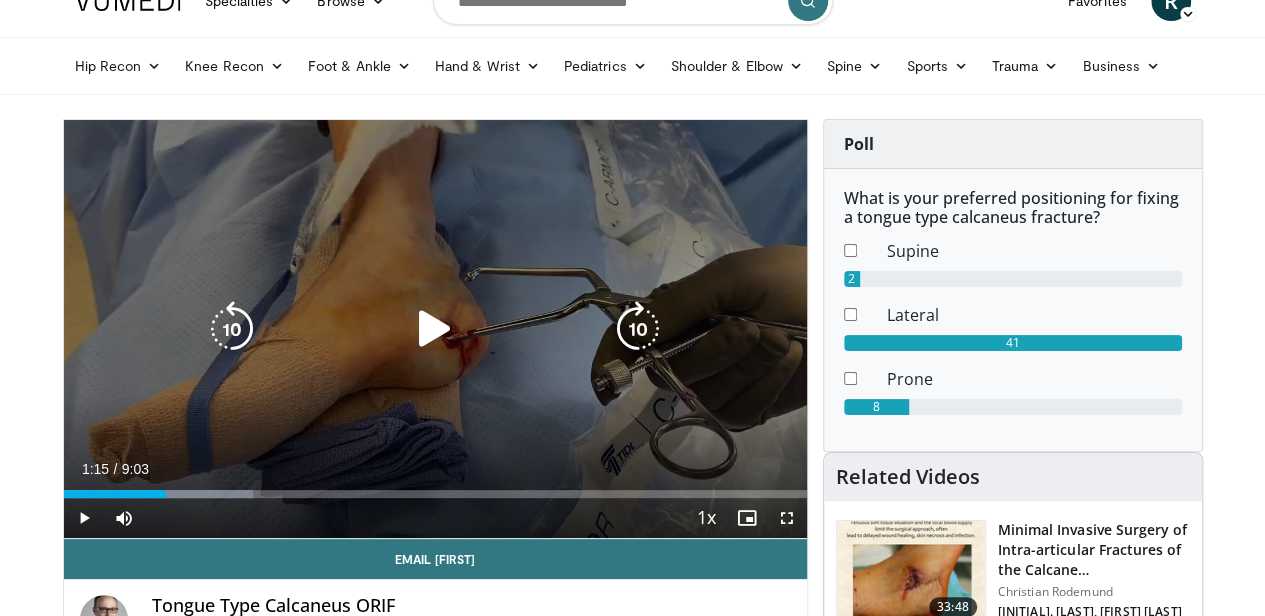 click at bounding box center (435, 329) 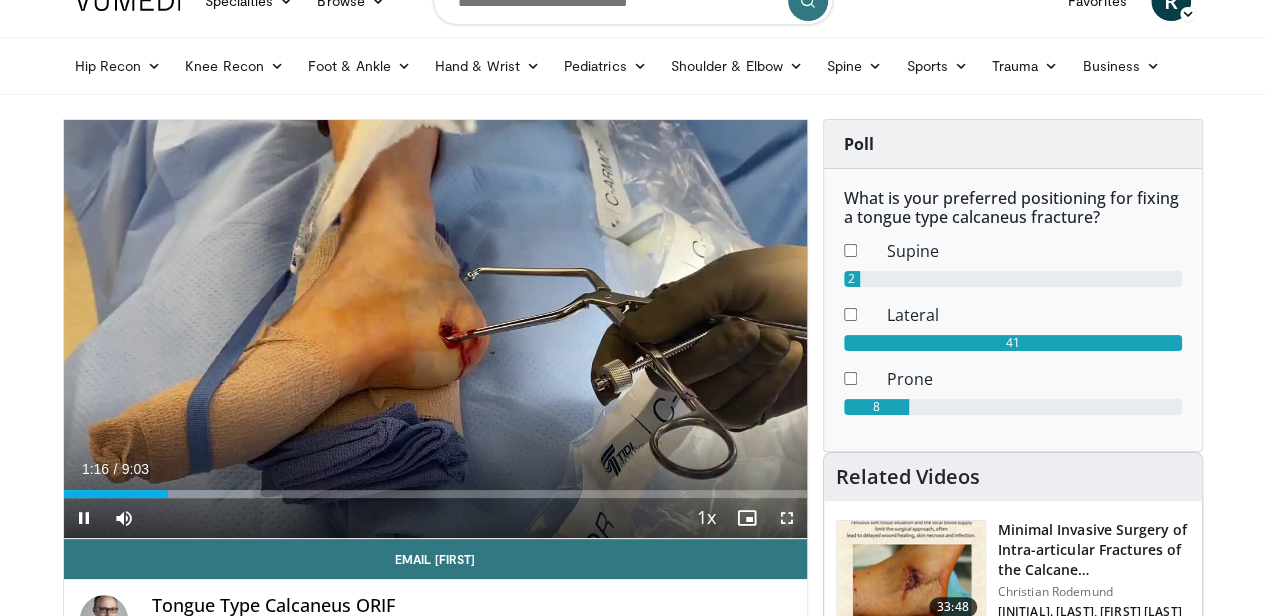 click at bounding box center (787, 518) 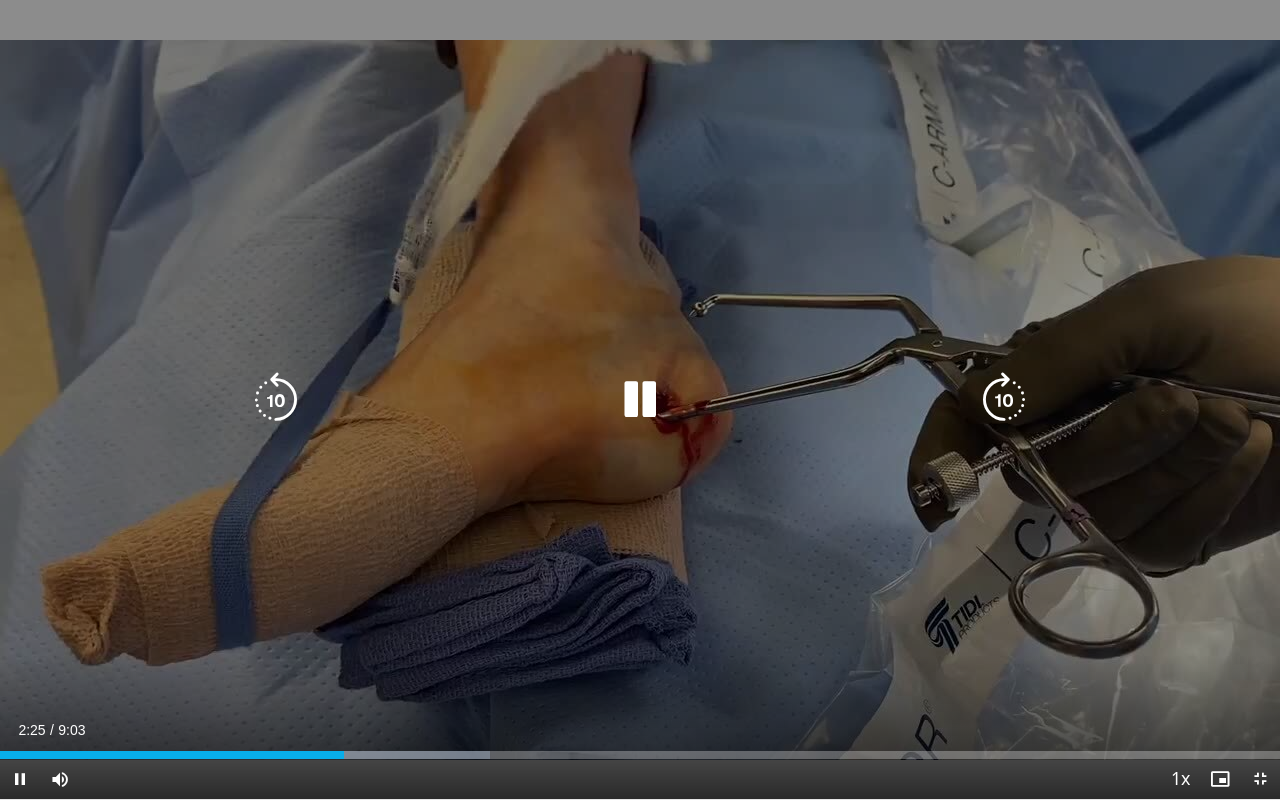 click at bounding box center (640, 400) 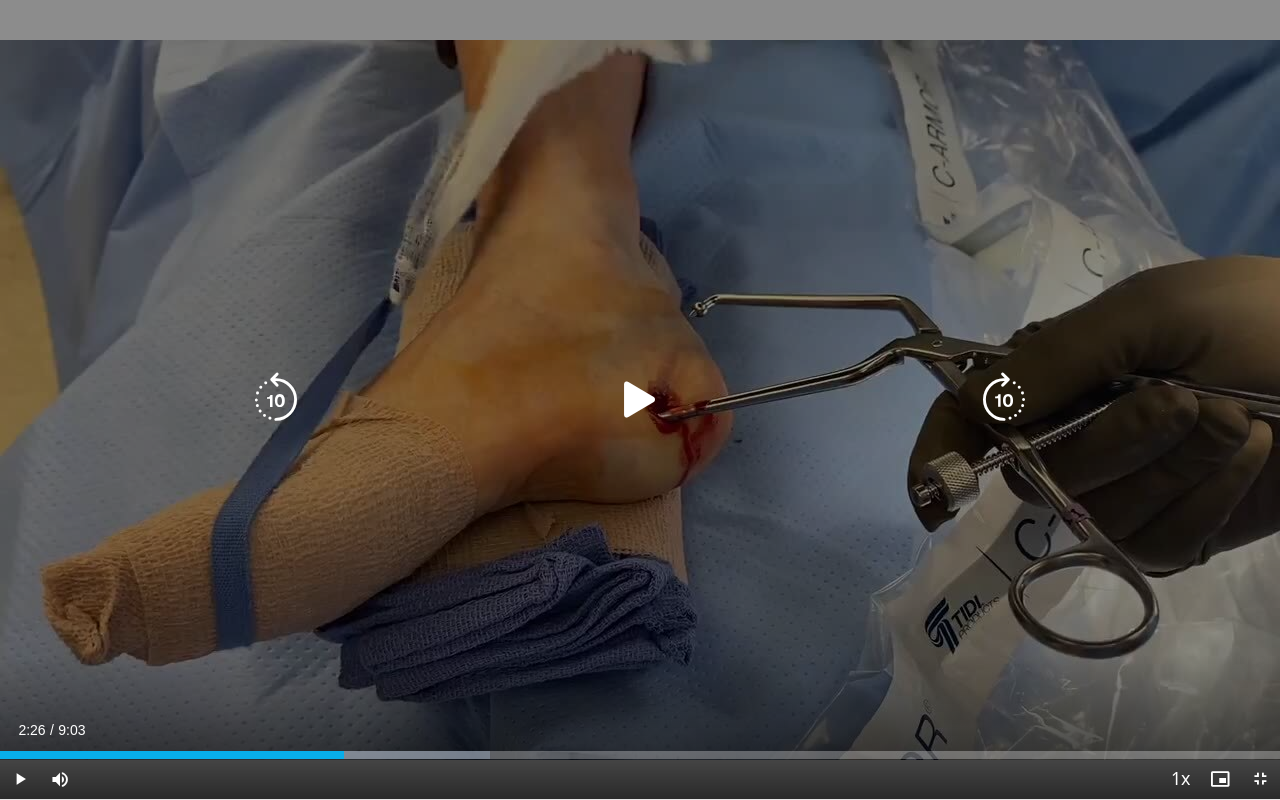 click at bounding box center [640, 400] 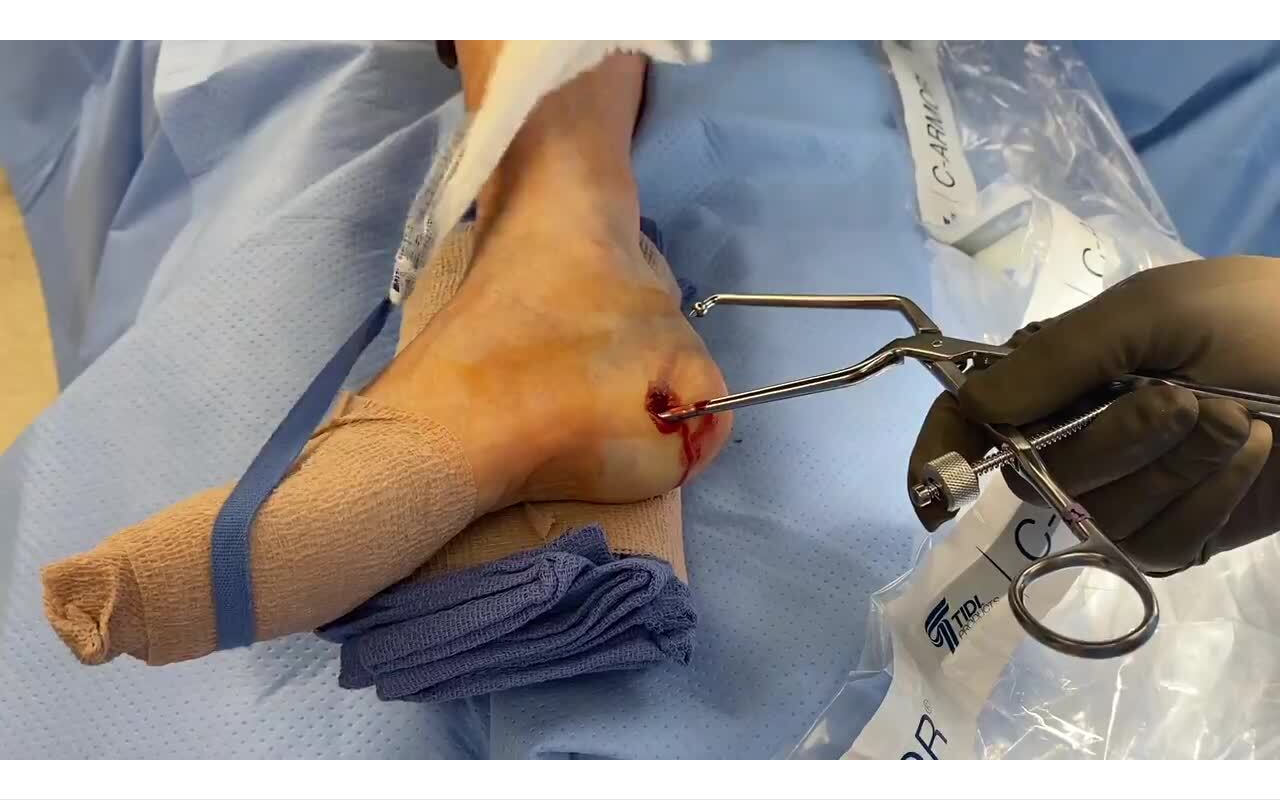 click on "10 seconds
Tap to unmute" at bounding box center (640, 399) 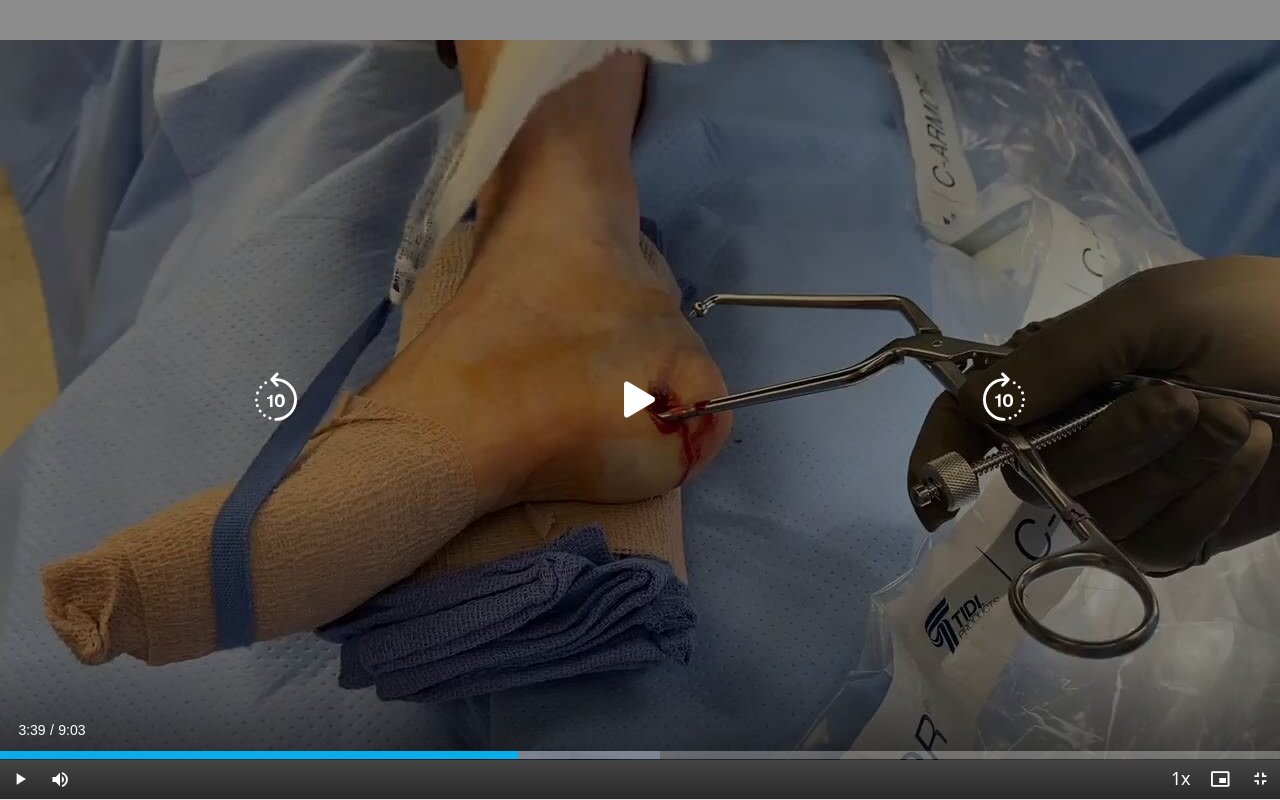 click at bounding box center (276, 400) 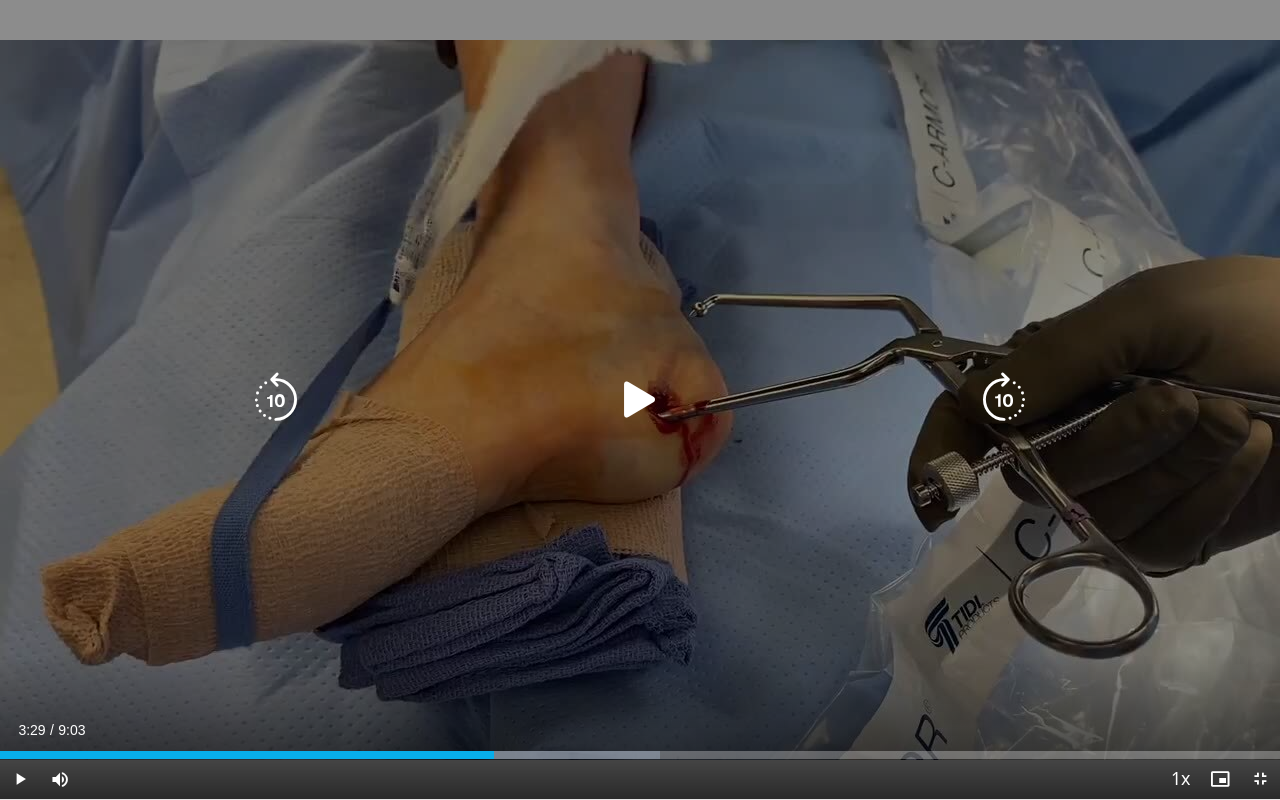 click at bounding box center (640, 400) 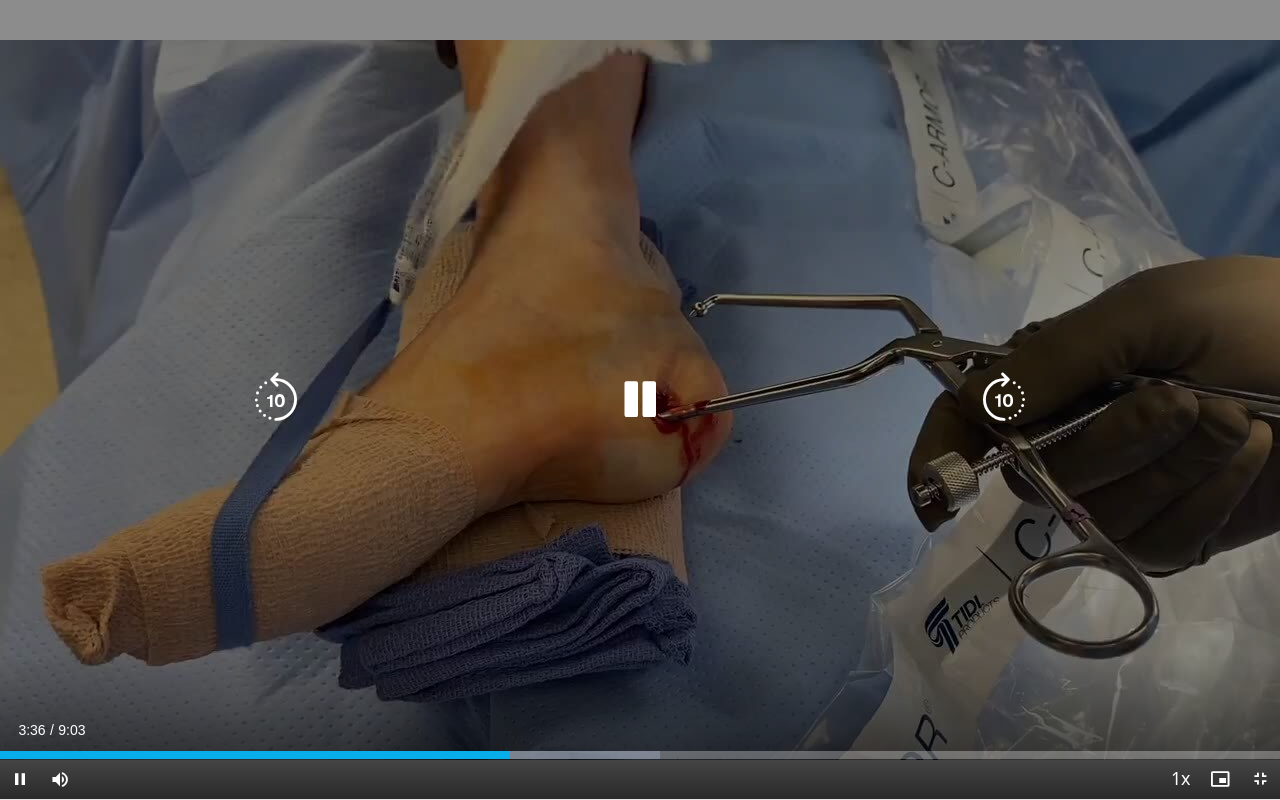 click at bounding box center [640, 400] 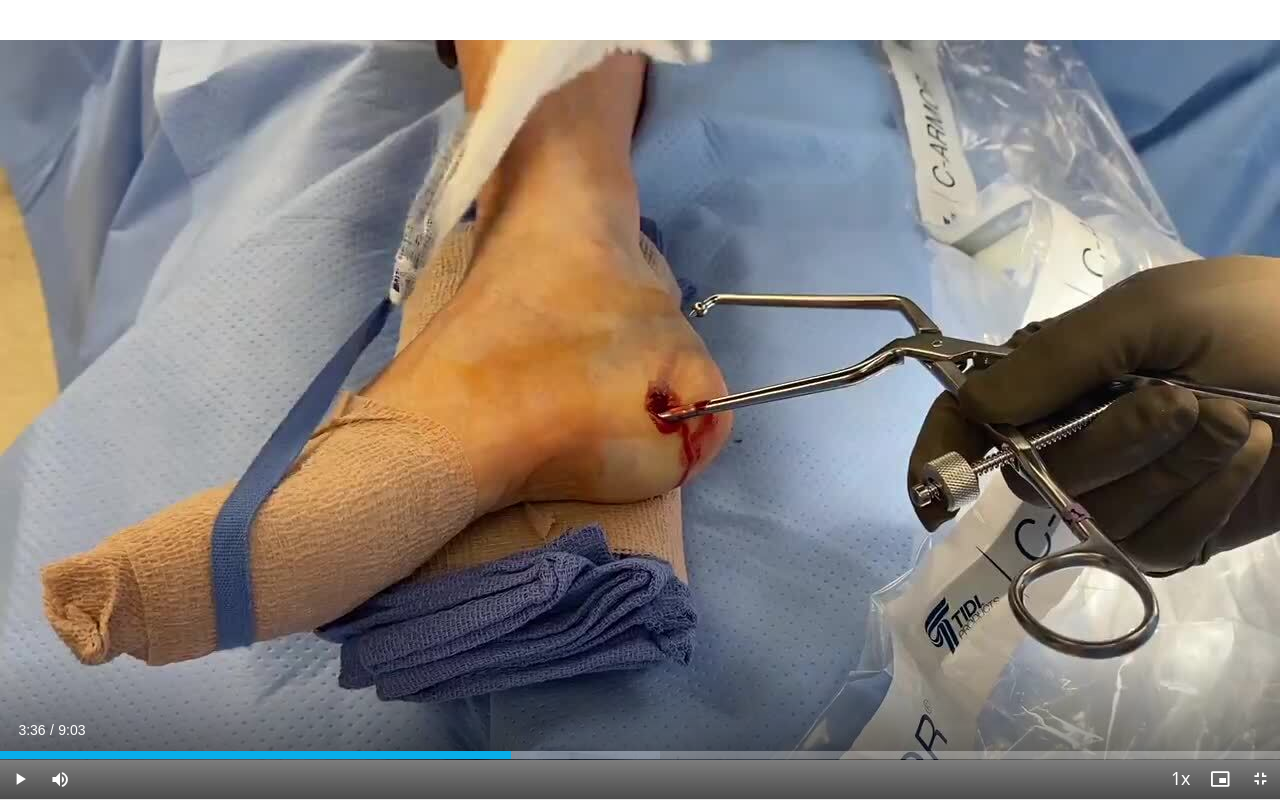 click on "10 seconds
Tap to unmute" at bounding box center (640, 399) 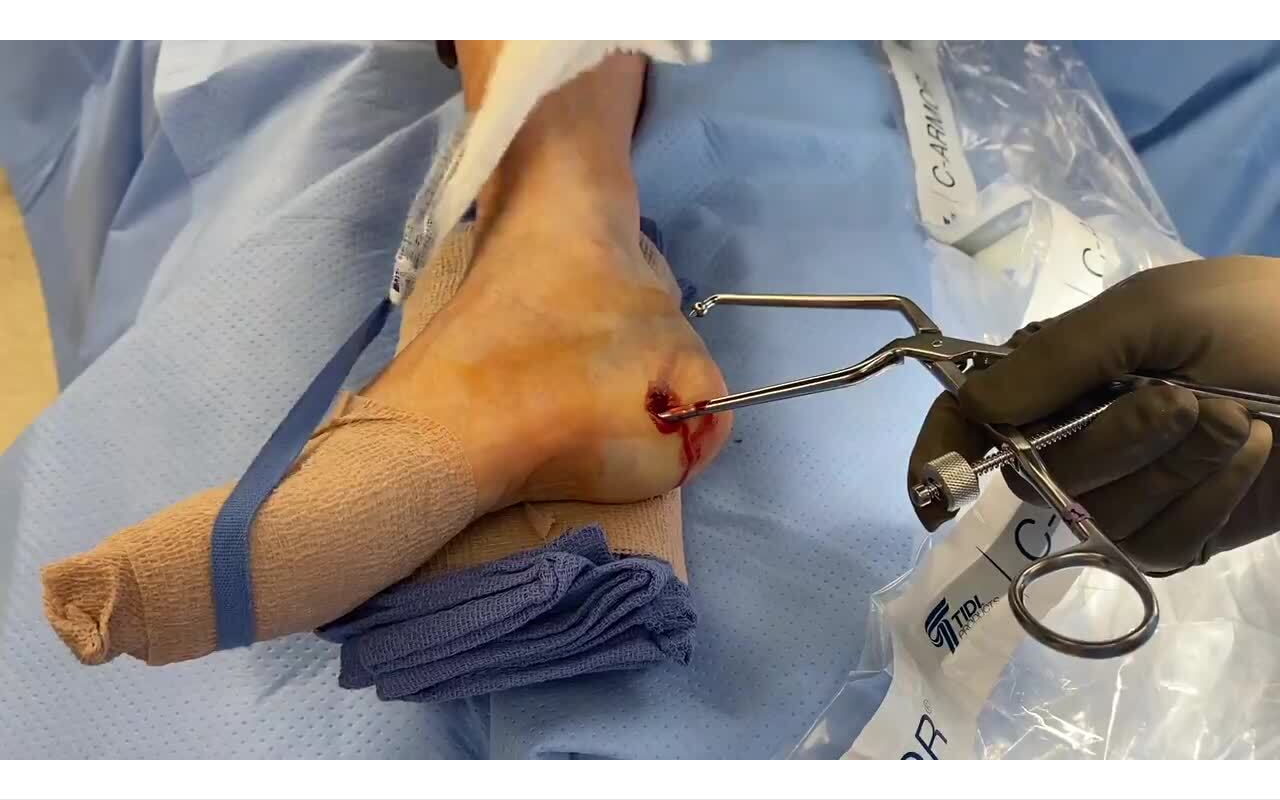 click on "10 seconds
Tap to unmute" at bounding box center [640, 399] 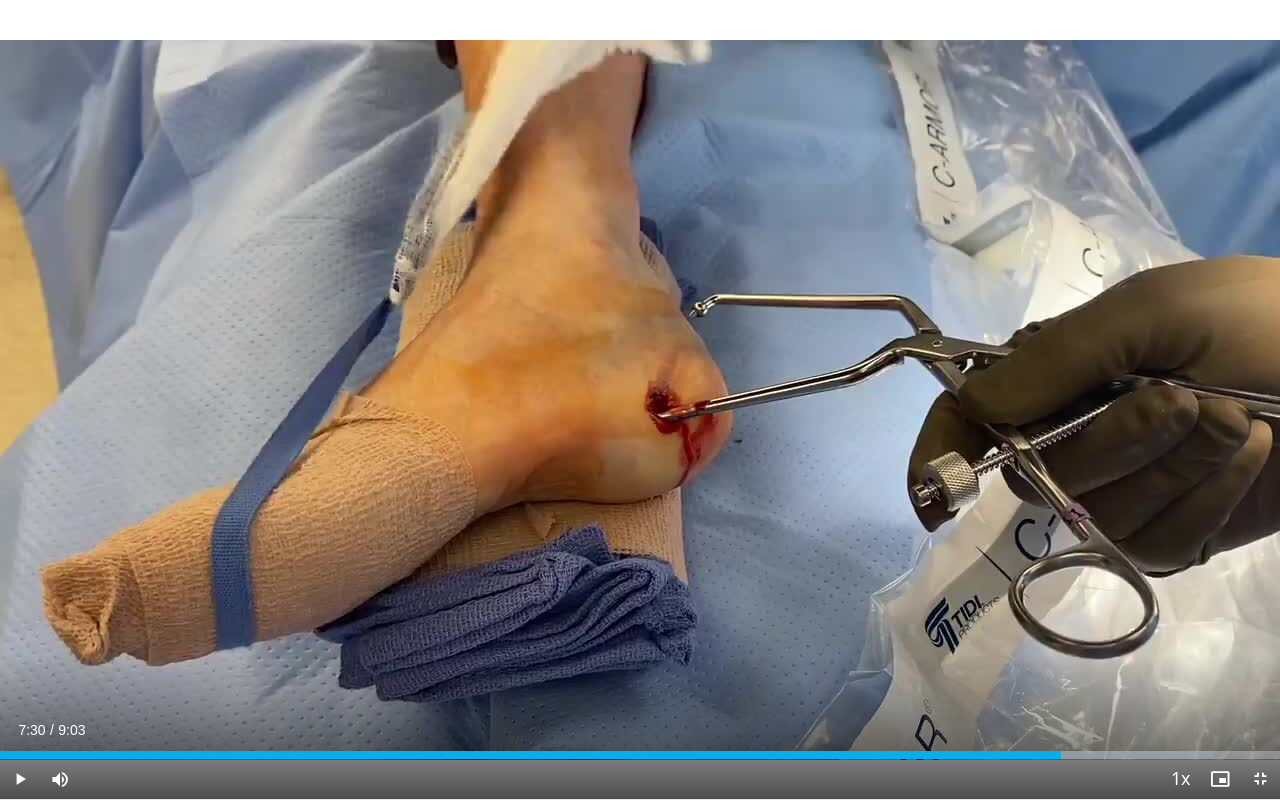 click on "10 seconds
Tap to unmute" at bounding box center [640, 399] 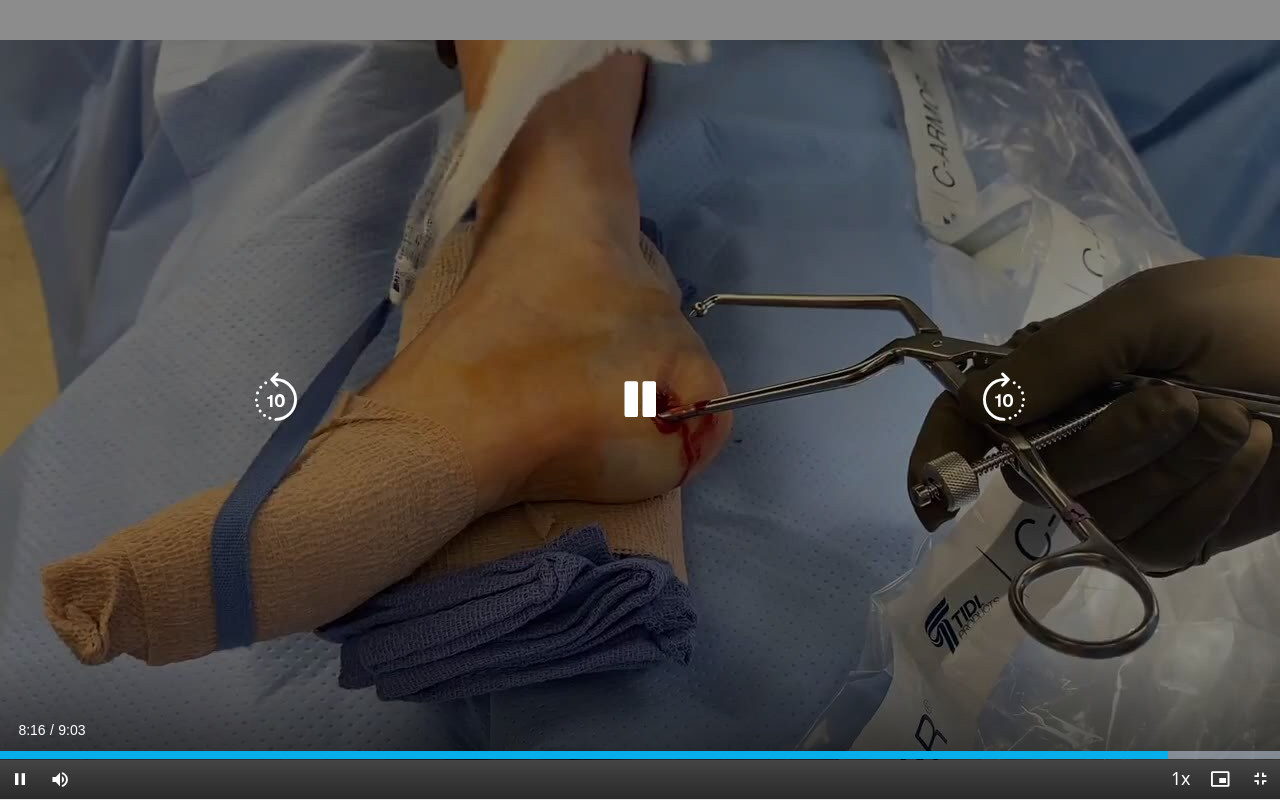 click at bounding box center [640, 400] 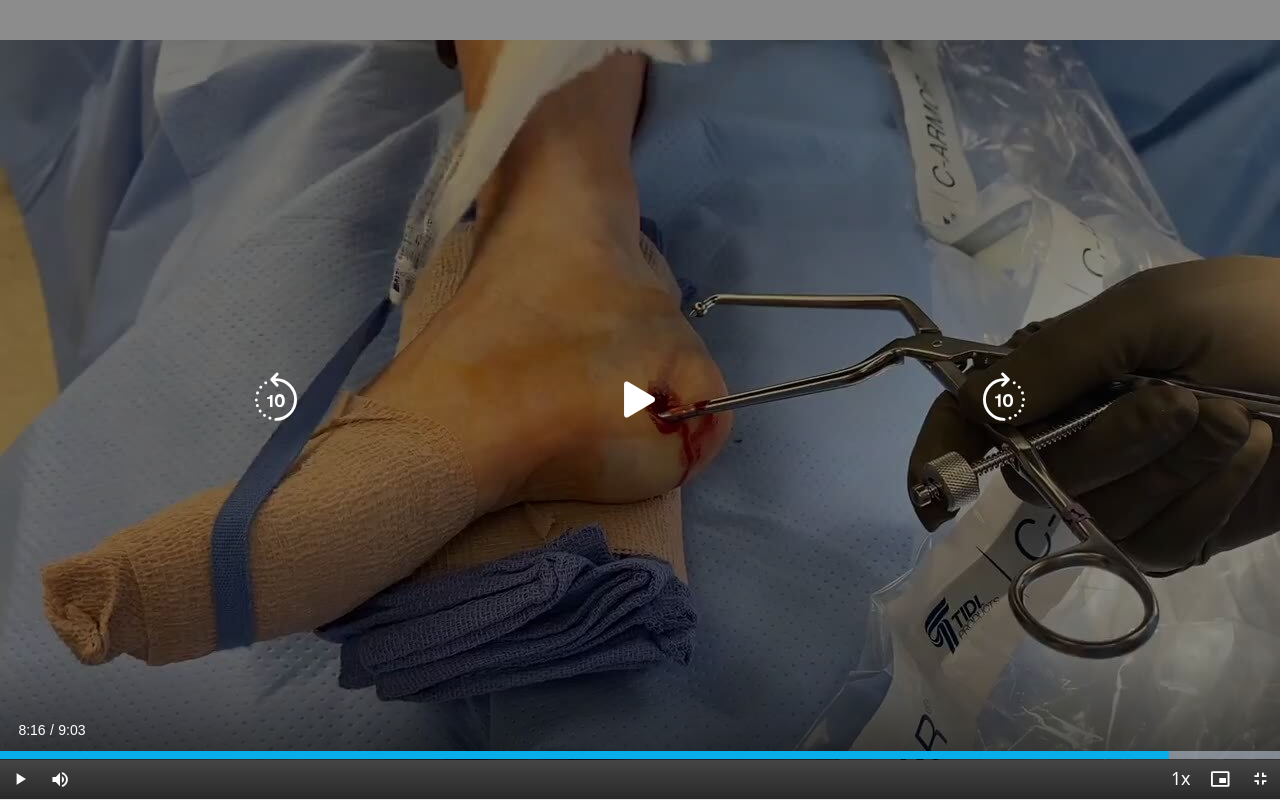click at bounding box center (640, 400) 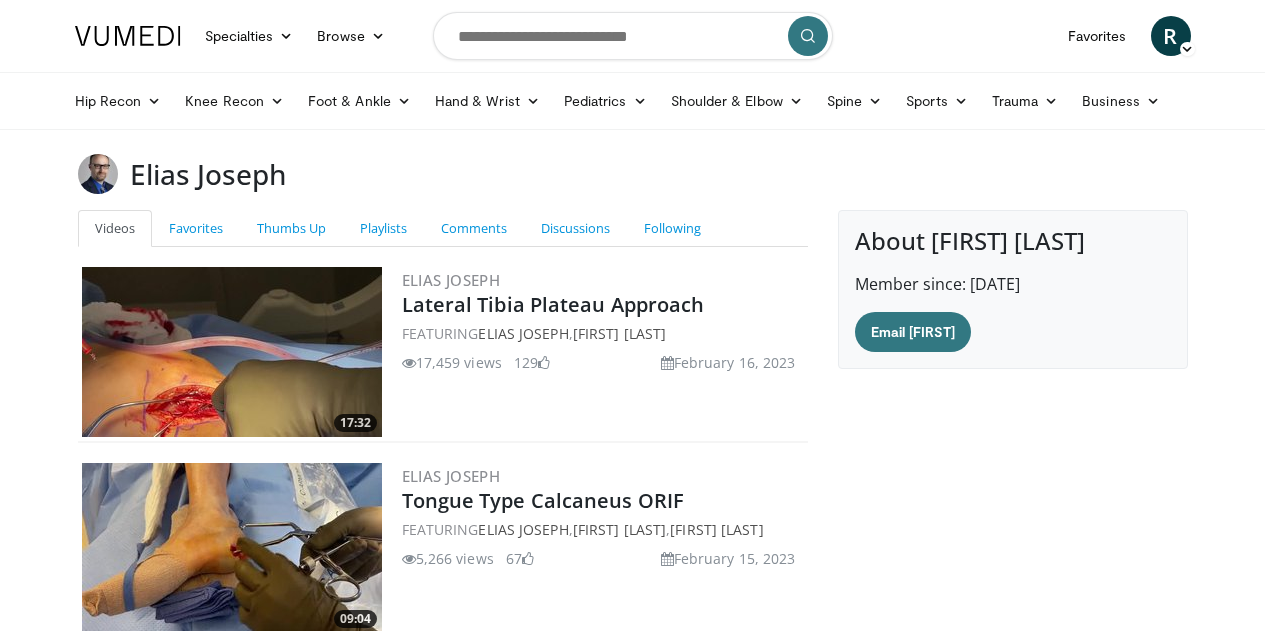 scroll, scrollTop: 213, scrollLeft: 0, axis: vertical 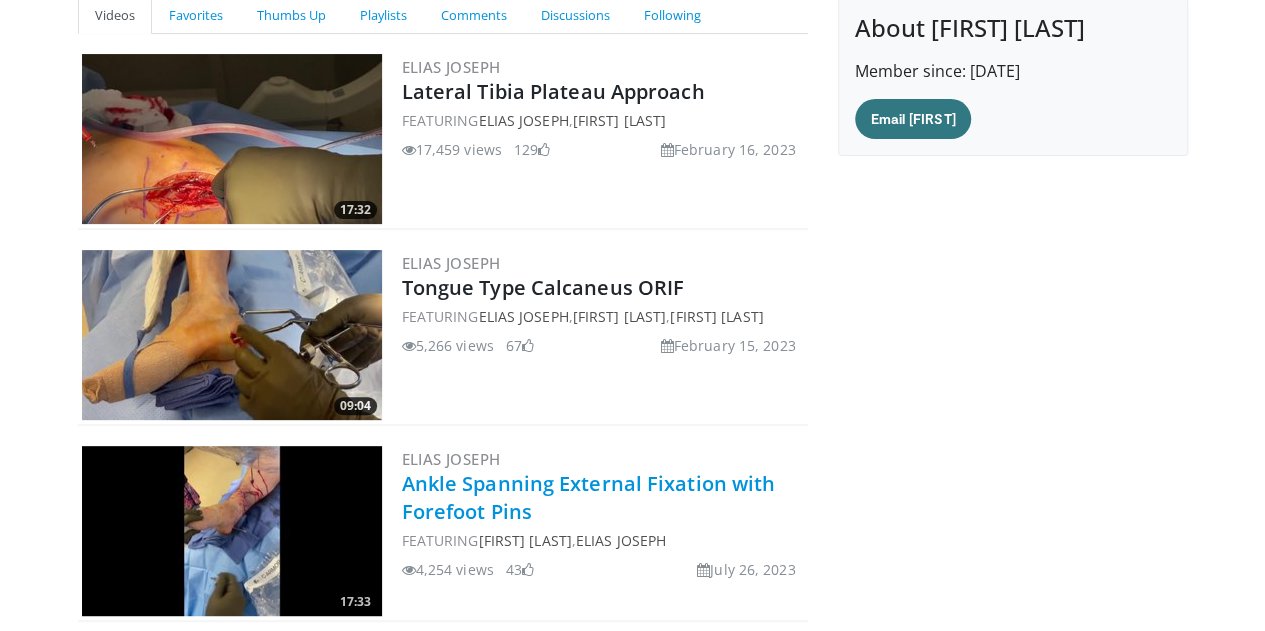 click on "Ankle Spanning External Fixation with Forefoot Pins" at bounding box center (589, 497) 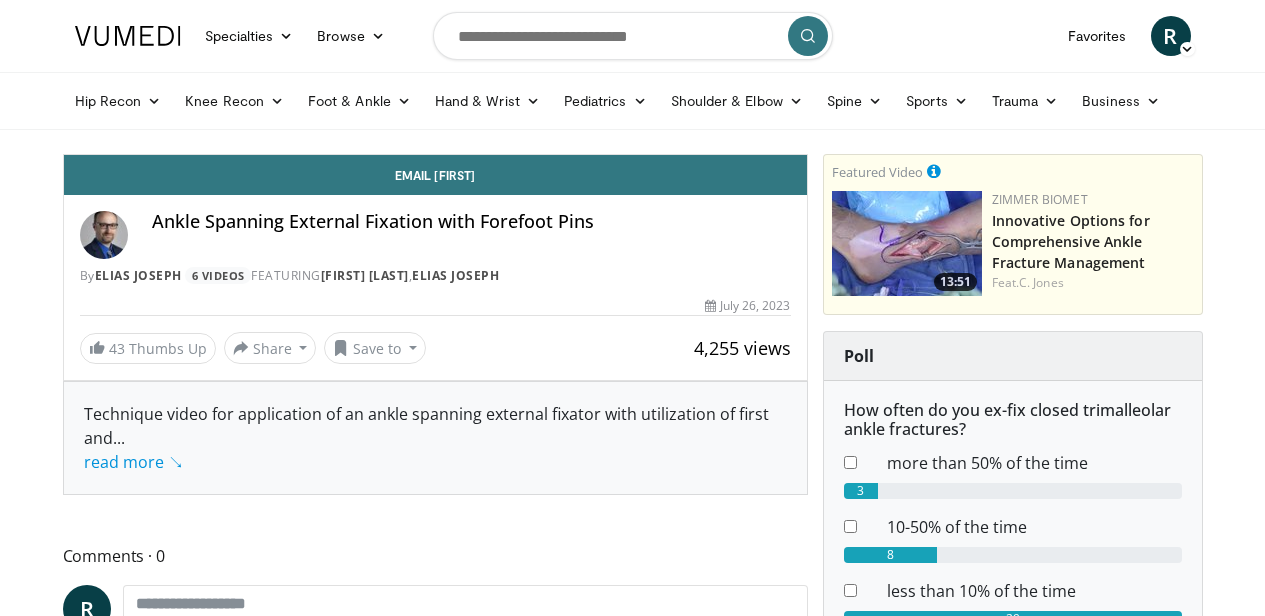 scroll, scrollTop: 0, scrollLeft: 0, axis: both 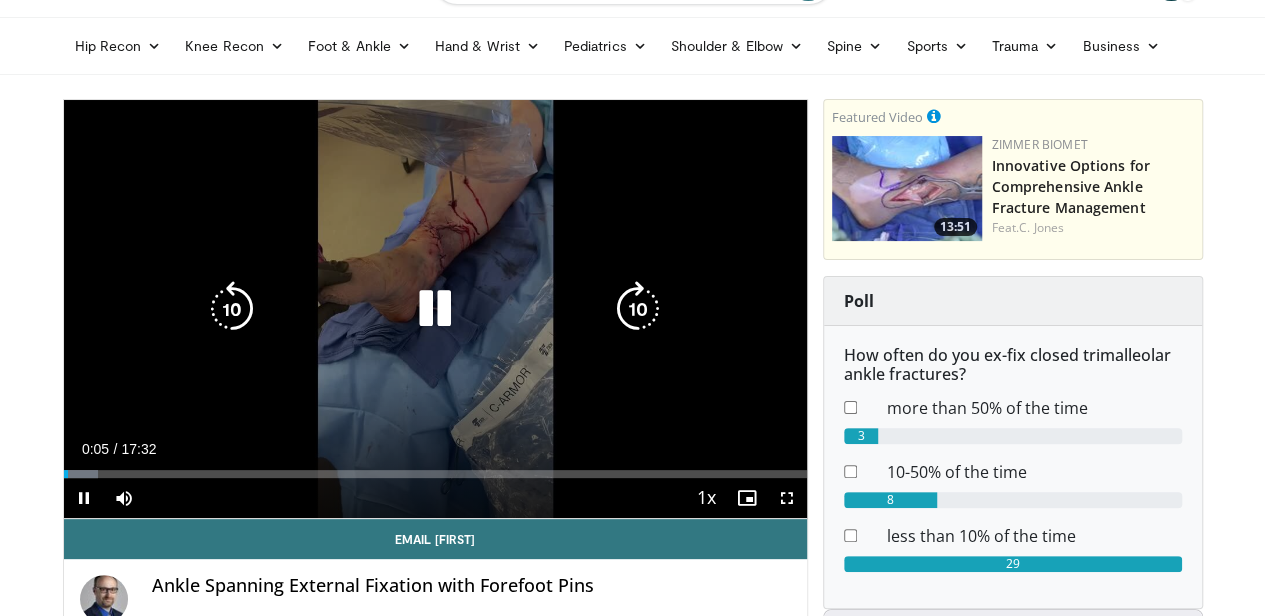 click at bounding box center (435, 309) 